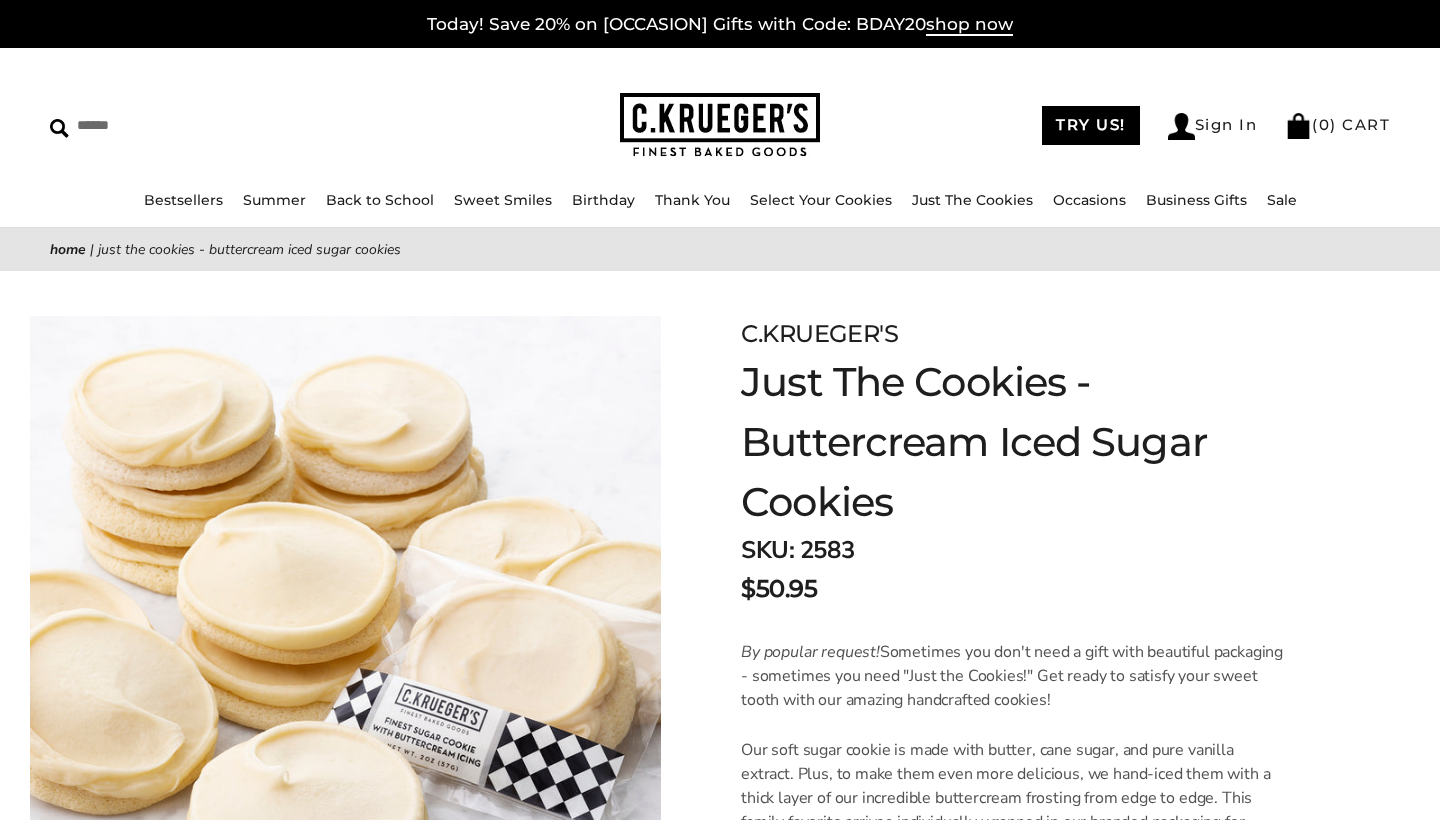 scroll, scrollTop: 0, scrollLeft: 0, axis: both 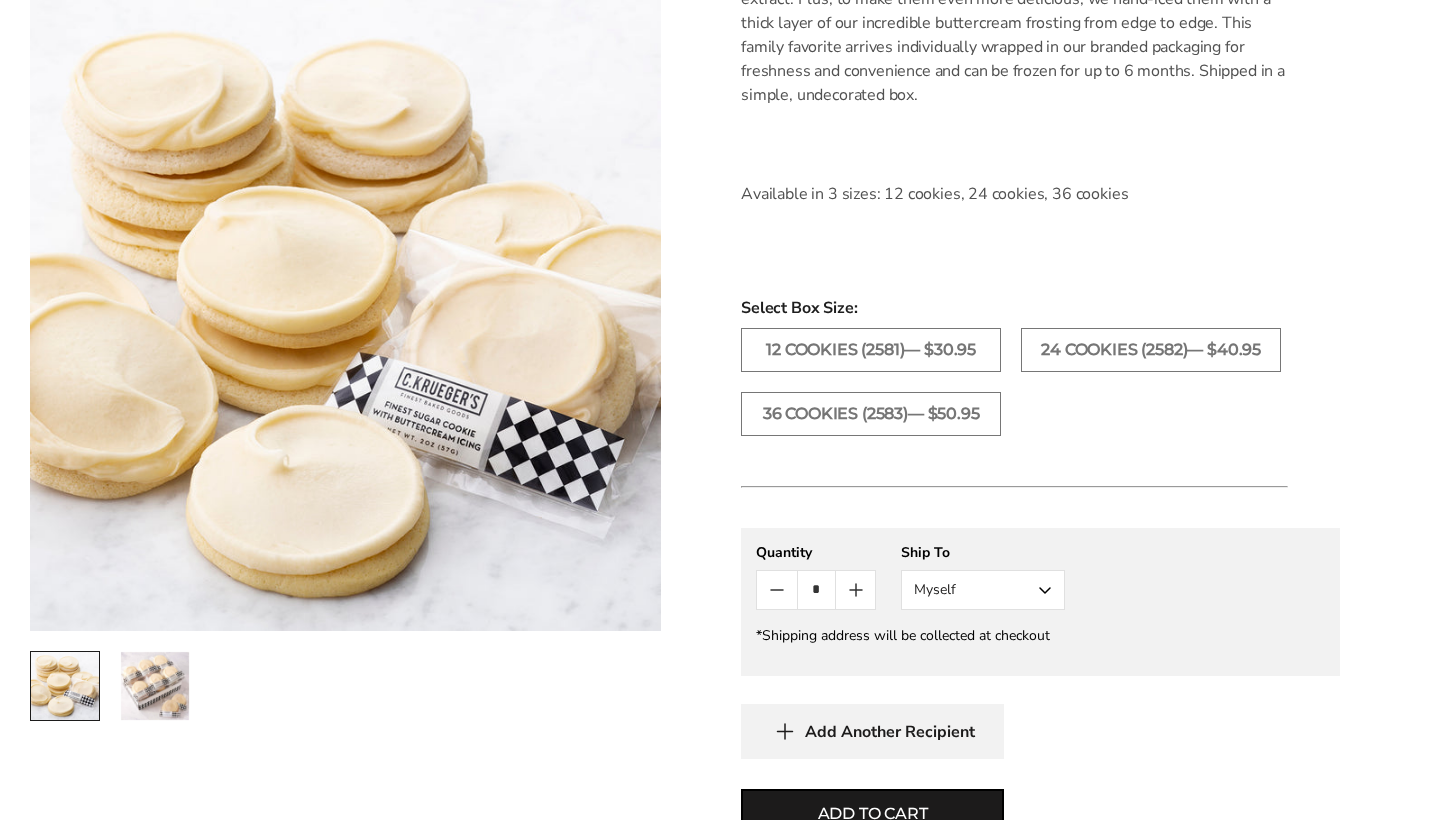 drag, startPoint x: 727, startPoint y: 421, endPoint x: 1027, endPoint y: 434, distance: 300.28152 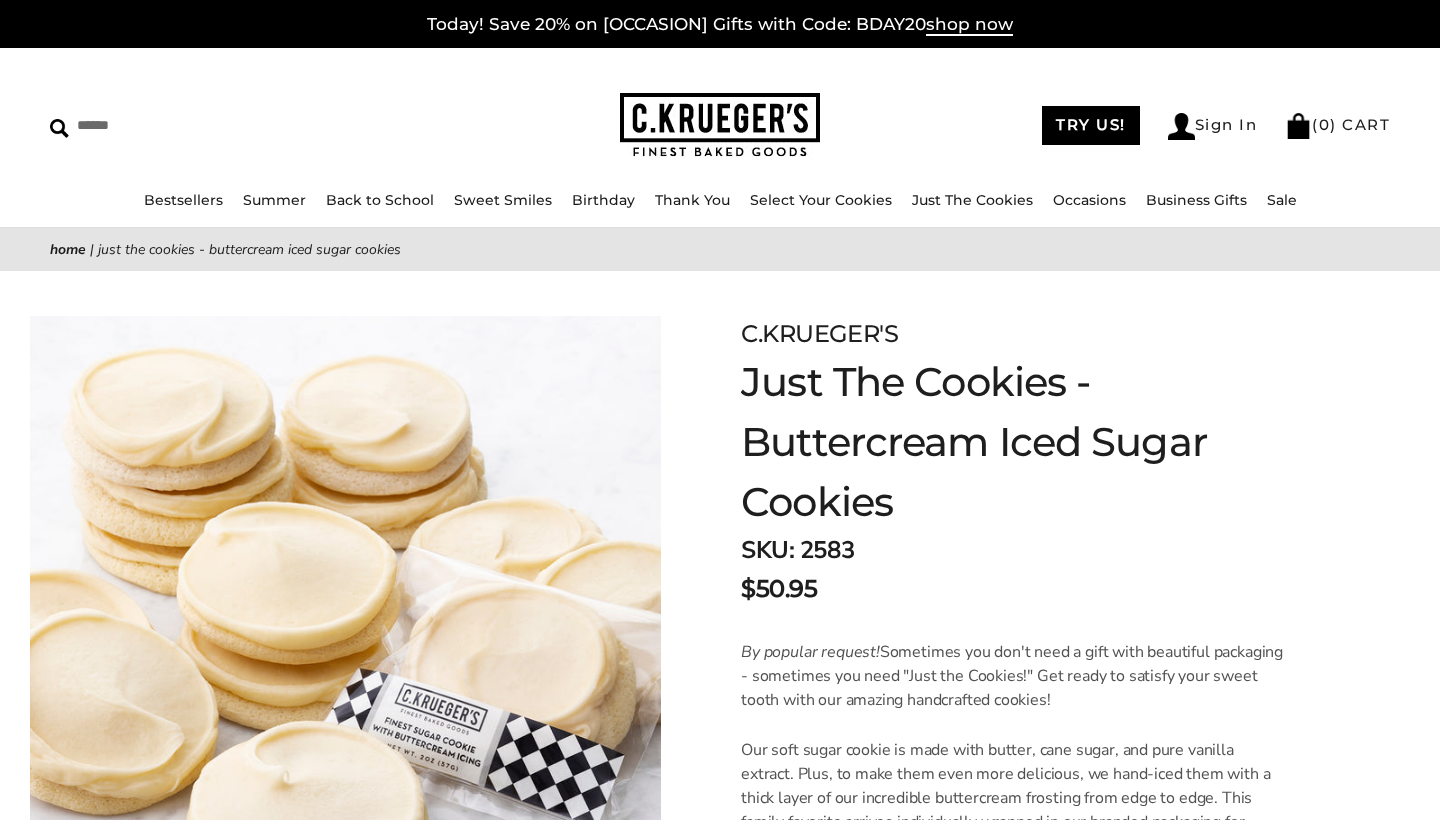 scroll, scrollTop: 0, scrollLeft: 0, axis: both 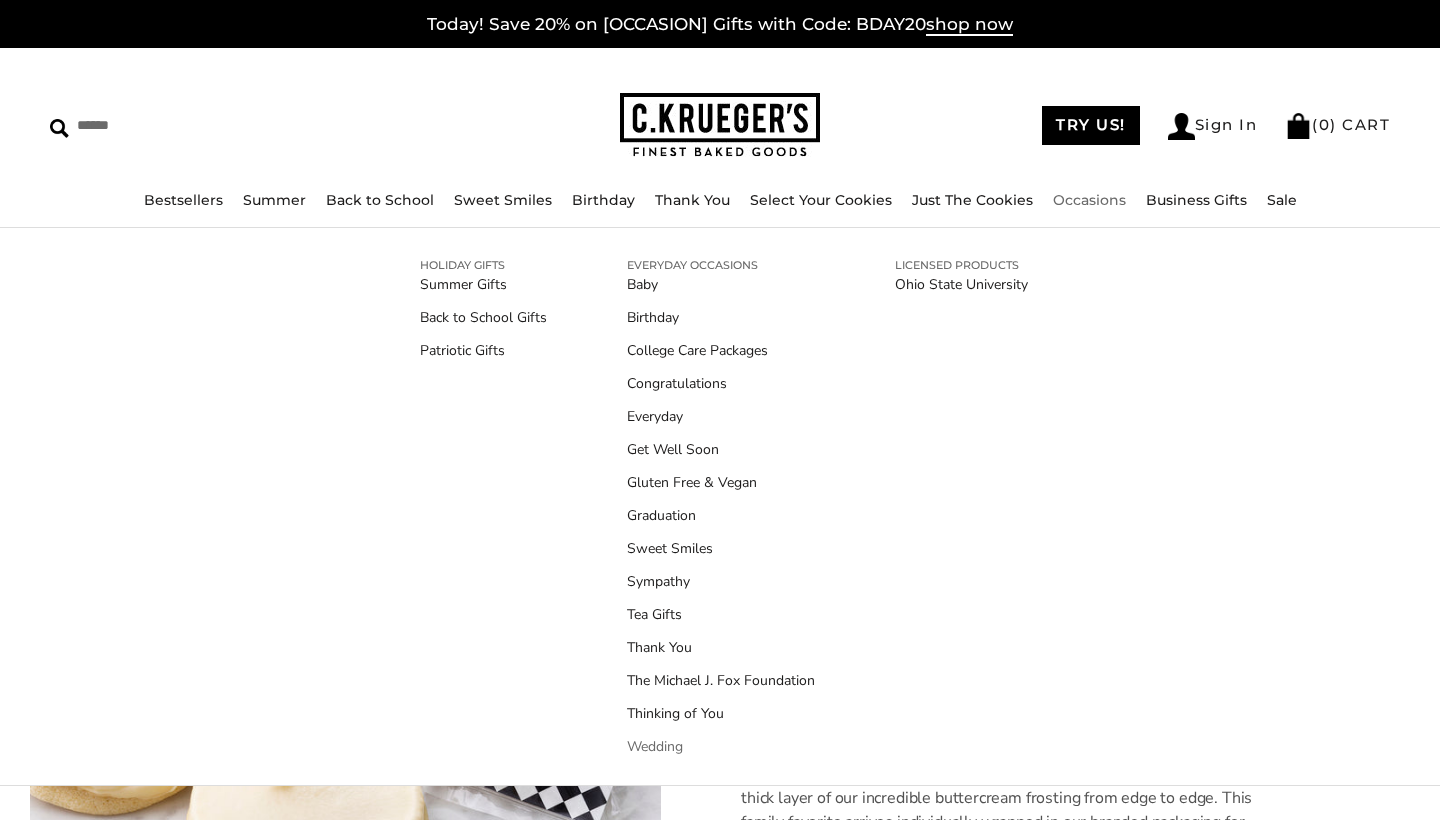 click on "Wedding" at bounding box center (721, 746) 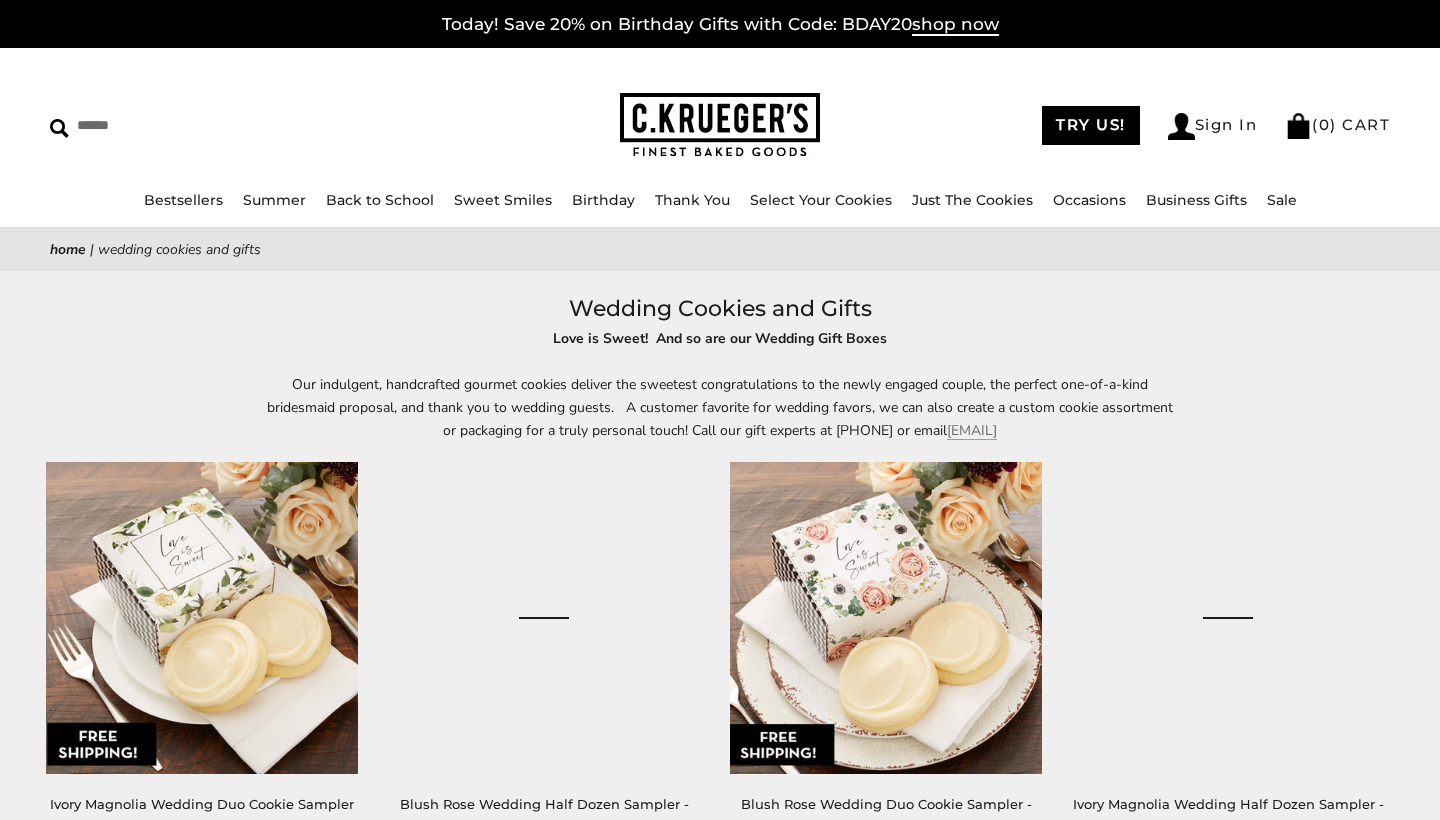 scroll, scrollTop: 0, scrollLeft: 0, axis: both 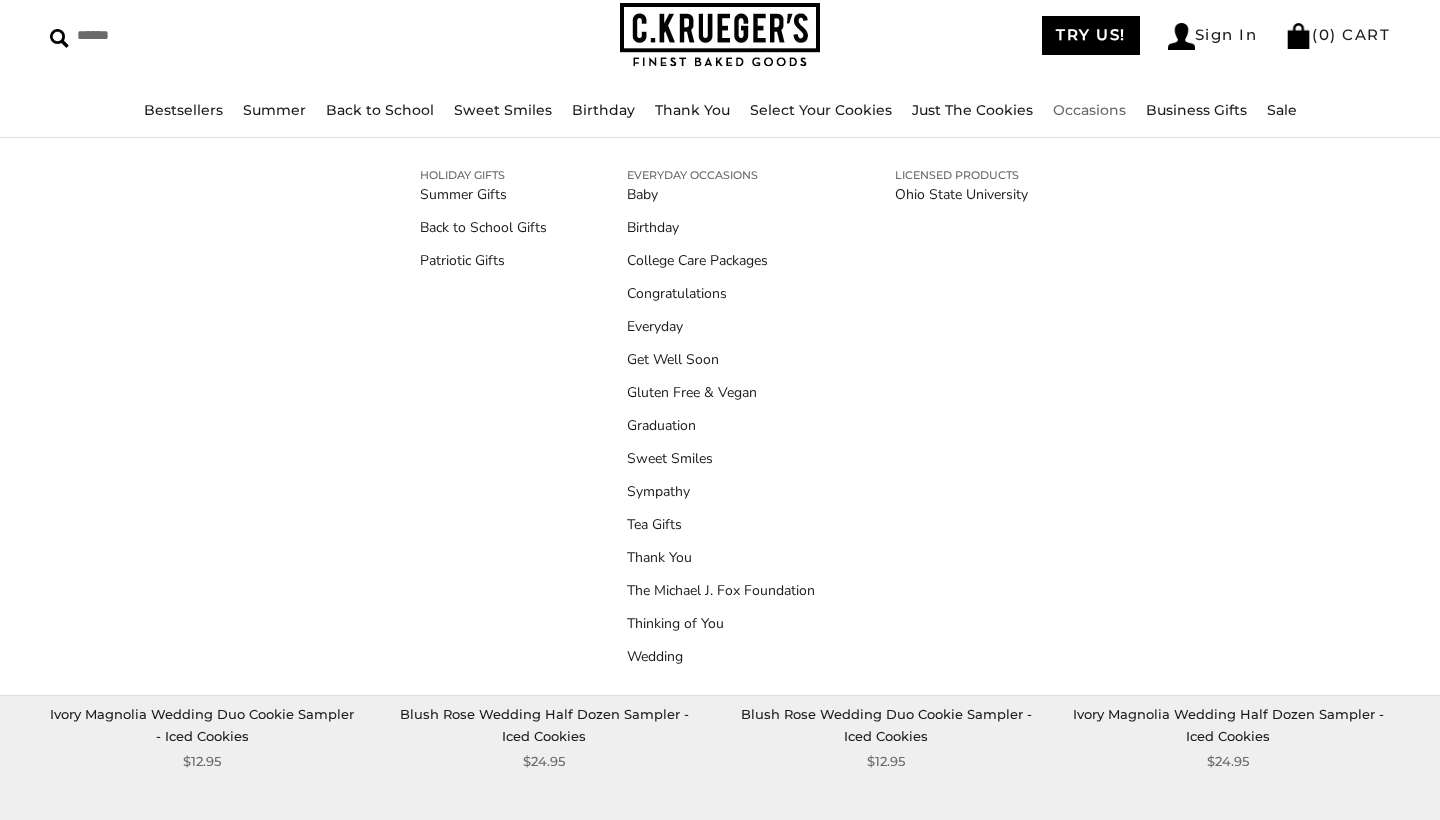 click on "Occasions" at bounding box center (1089, 110) 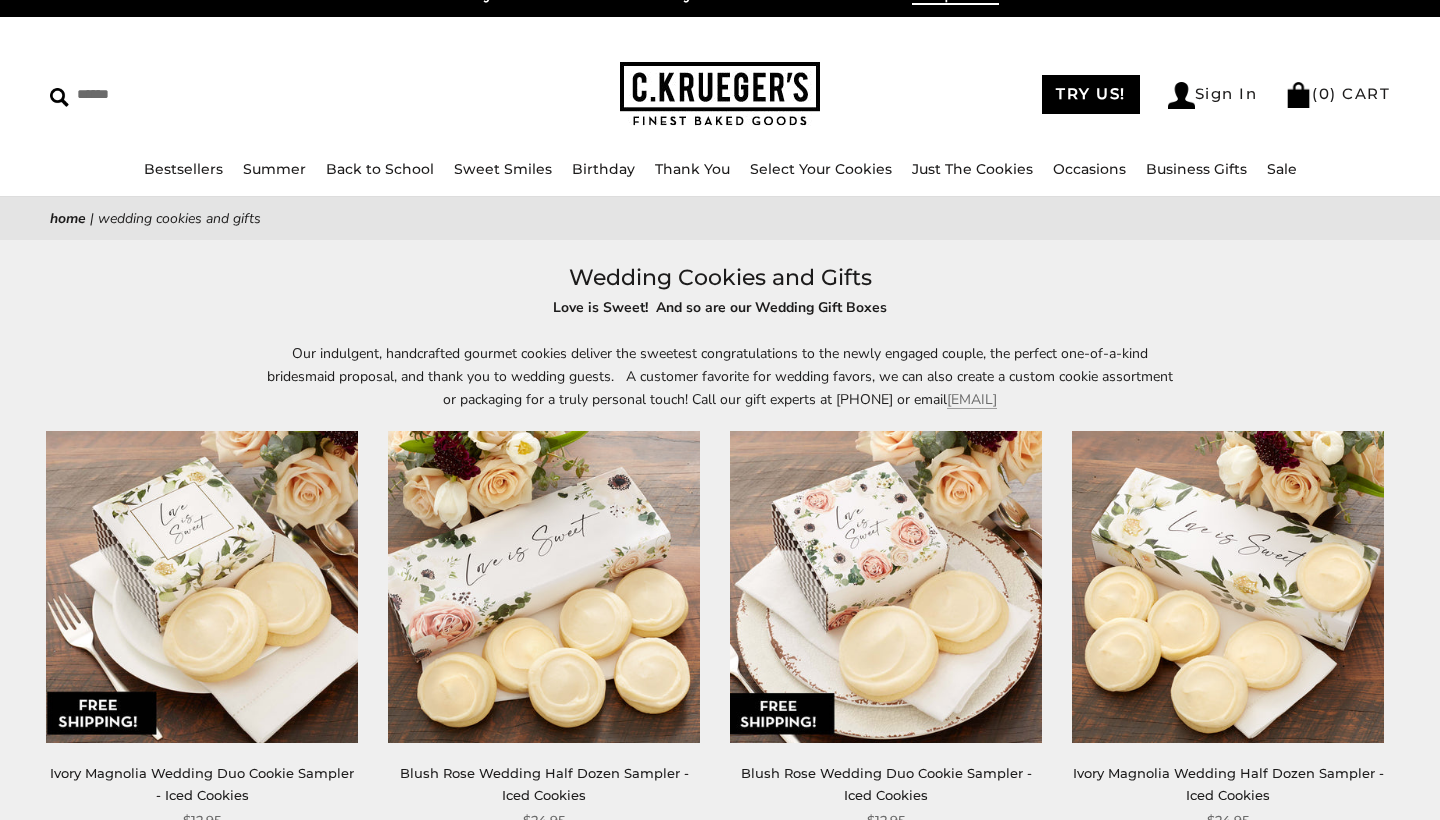 scroll, scrollTop: 43, scrollLeft: 0, axis: vertical 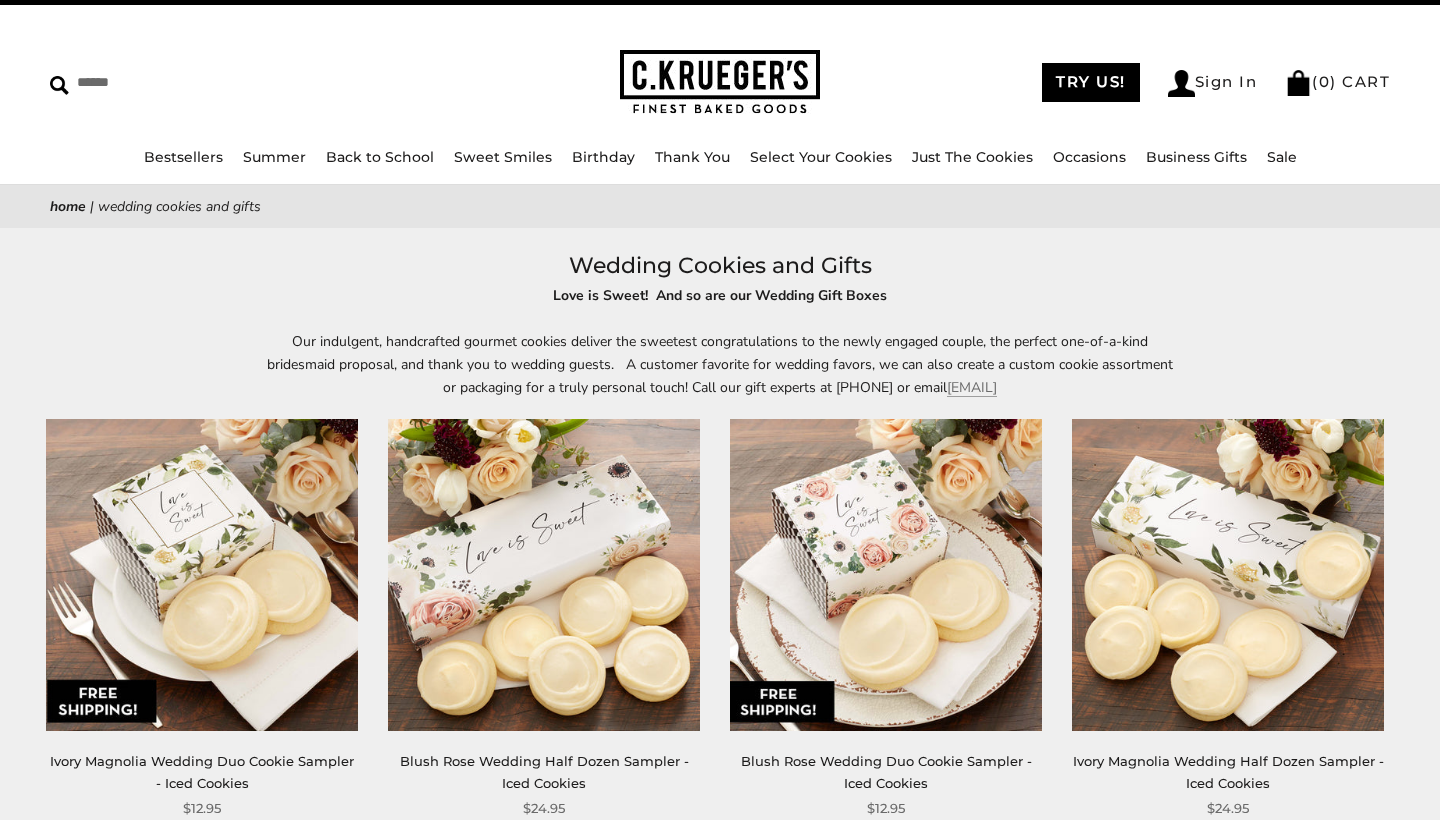 click on "Bestsellers
Summer
Summer Vibes
Summer Garden
Hello Sunshine
Patriotic
Back to School
Sweet Smiles
Birthday
ALL Birthday Gifts
Celebration Collection
Best Wishes Collection
Thank You
ALL Thank You Gifts
NEW! Box of Thanks
Thanks For Being Awesome
Thanks! You're a Star
Thanks! Thanks!
Harlequin Thank You
Select Your Cookies" at bounding box center (720, 166) 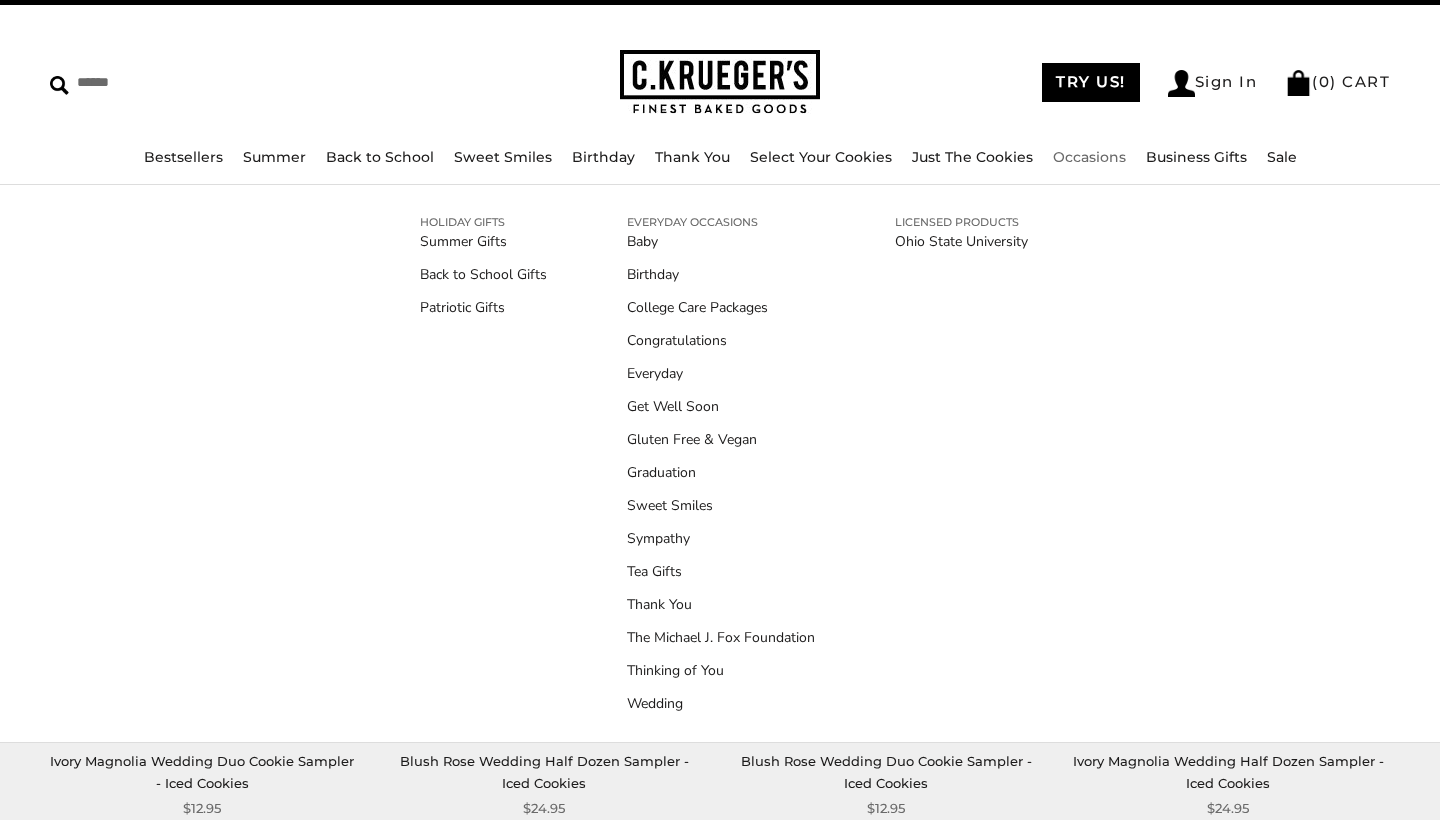 click on "Occasions" at bounding box center [1089, 157] 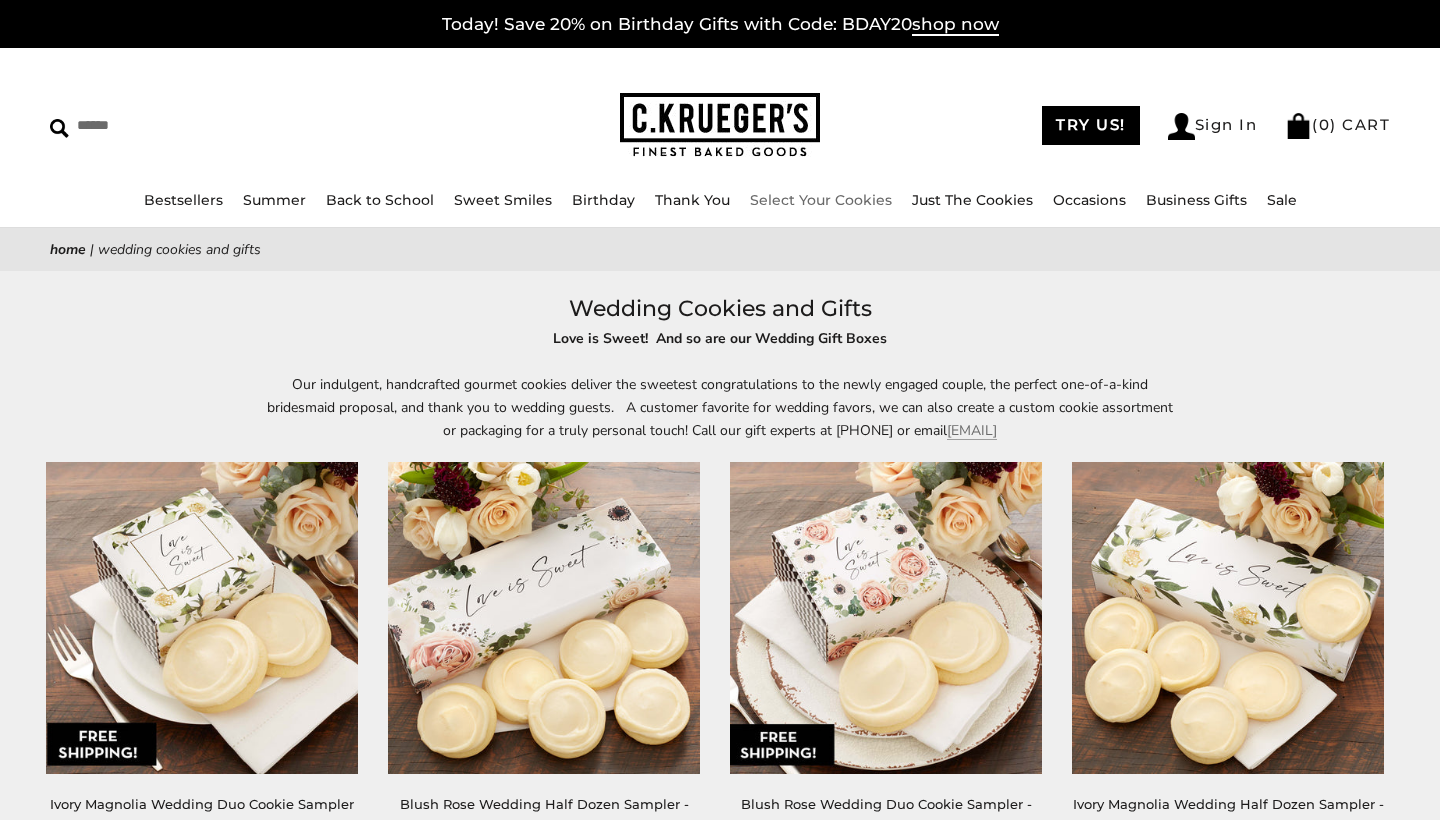 click on "Select Your Cookies" at bounding box center (821, 200) 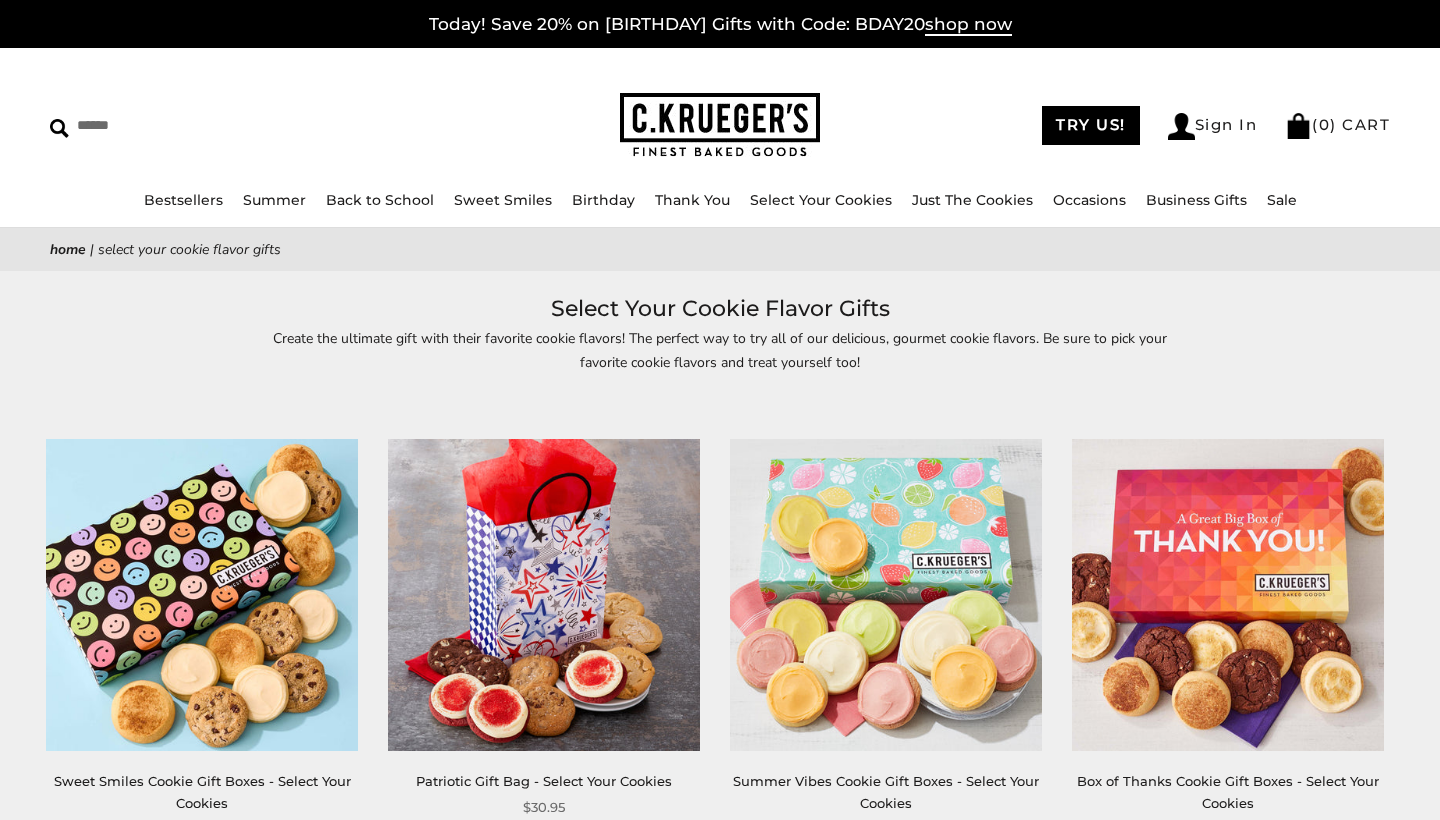 scroll, scrollTop: 0, scrollLeft: 0, axis: both 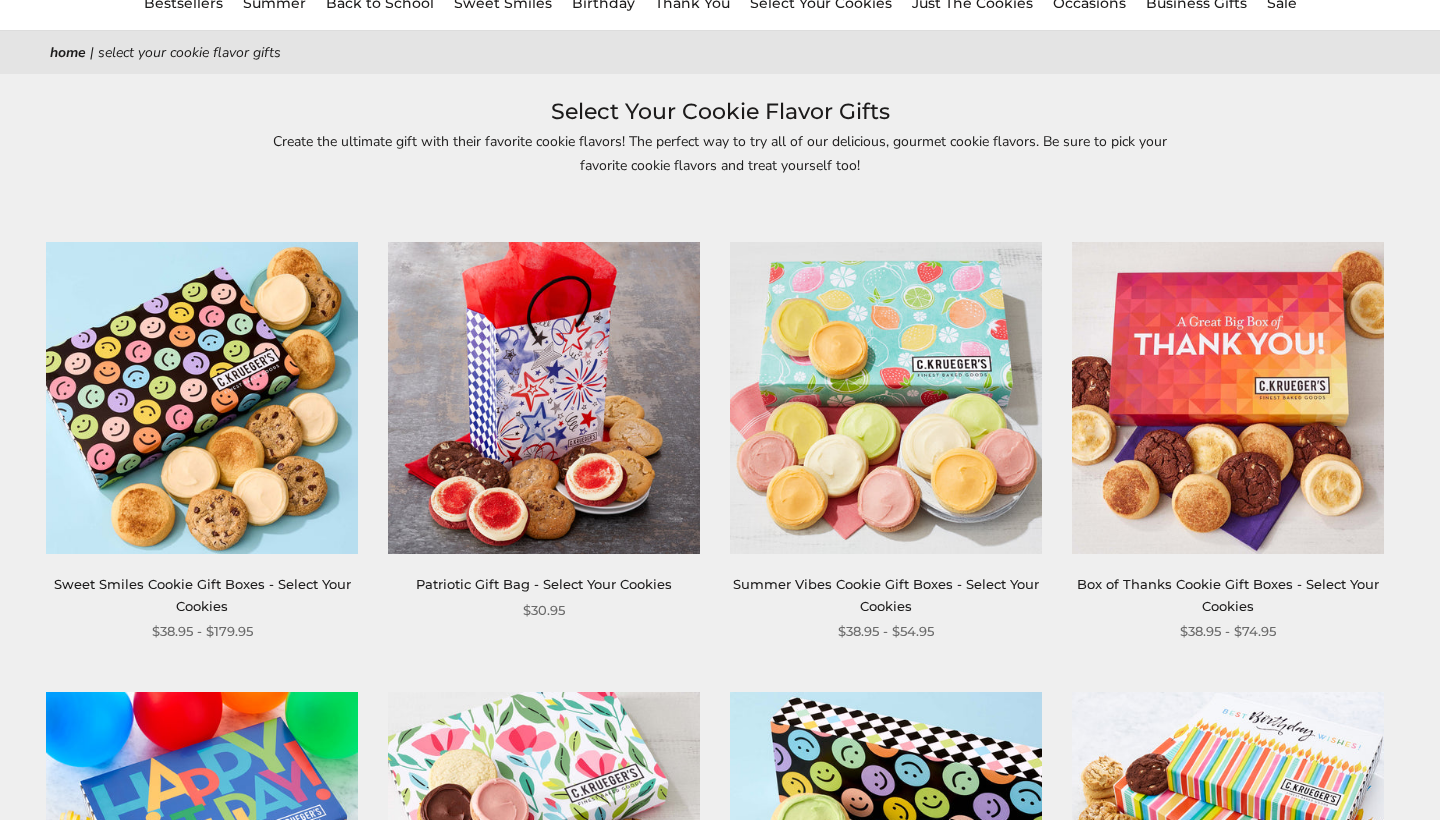 click at bounding box center [886, 398] 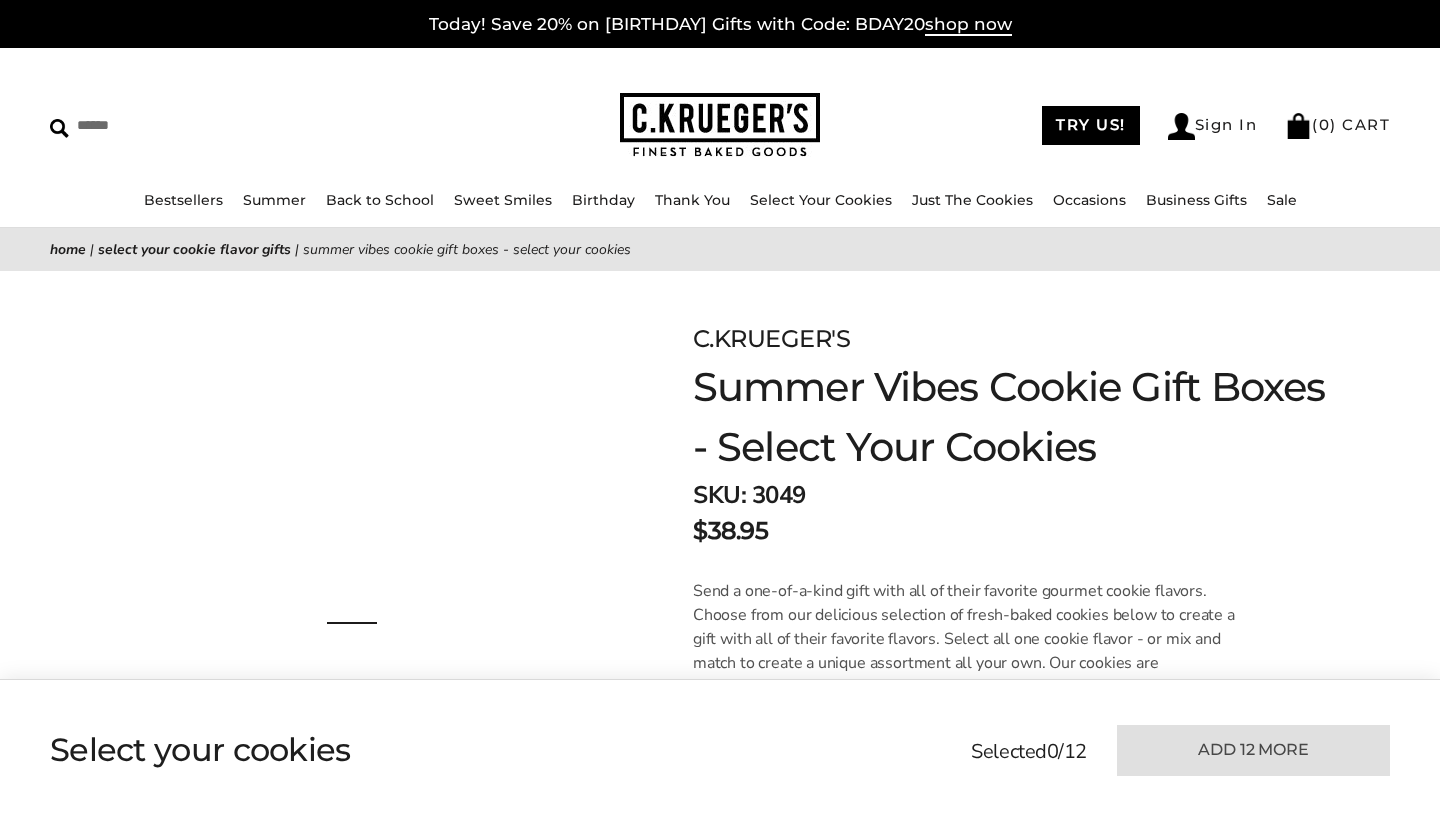 scroll, scrollTop: 0, scrollLeft: 0, axis: both 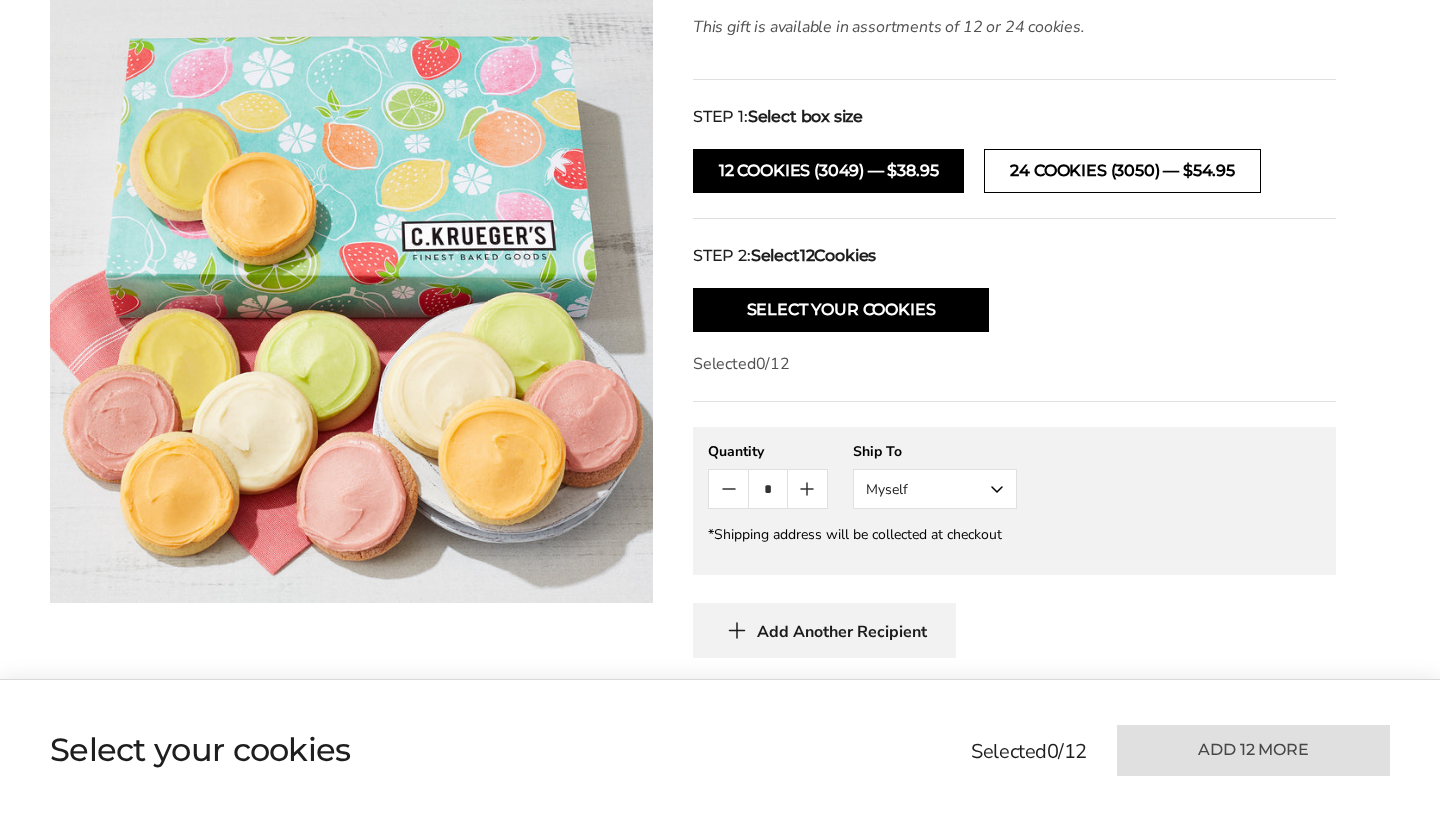 click on "24 Cookies (3050) — $54.95" at bounding box center (1122, 171) 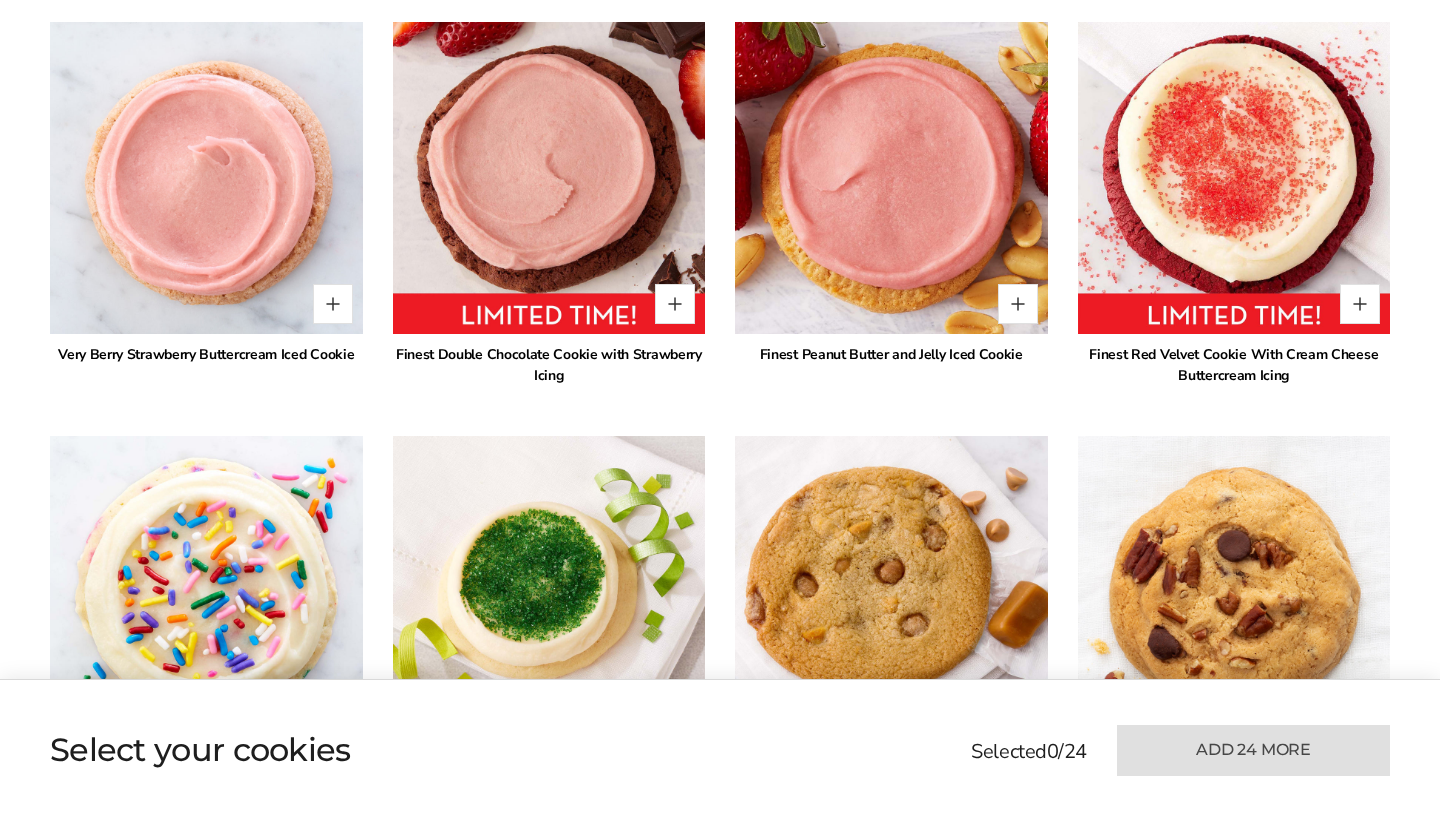scroll, scrollTop: 1600, scrollLeft: 0, axis: vertical 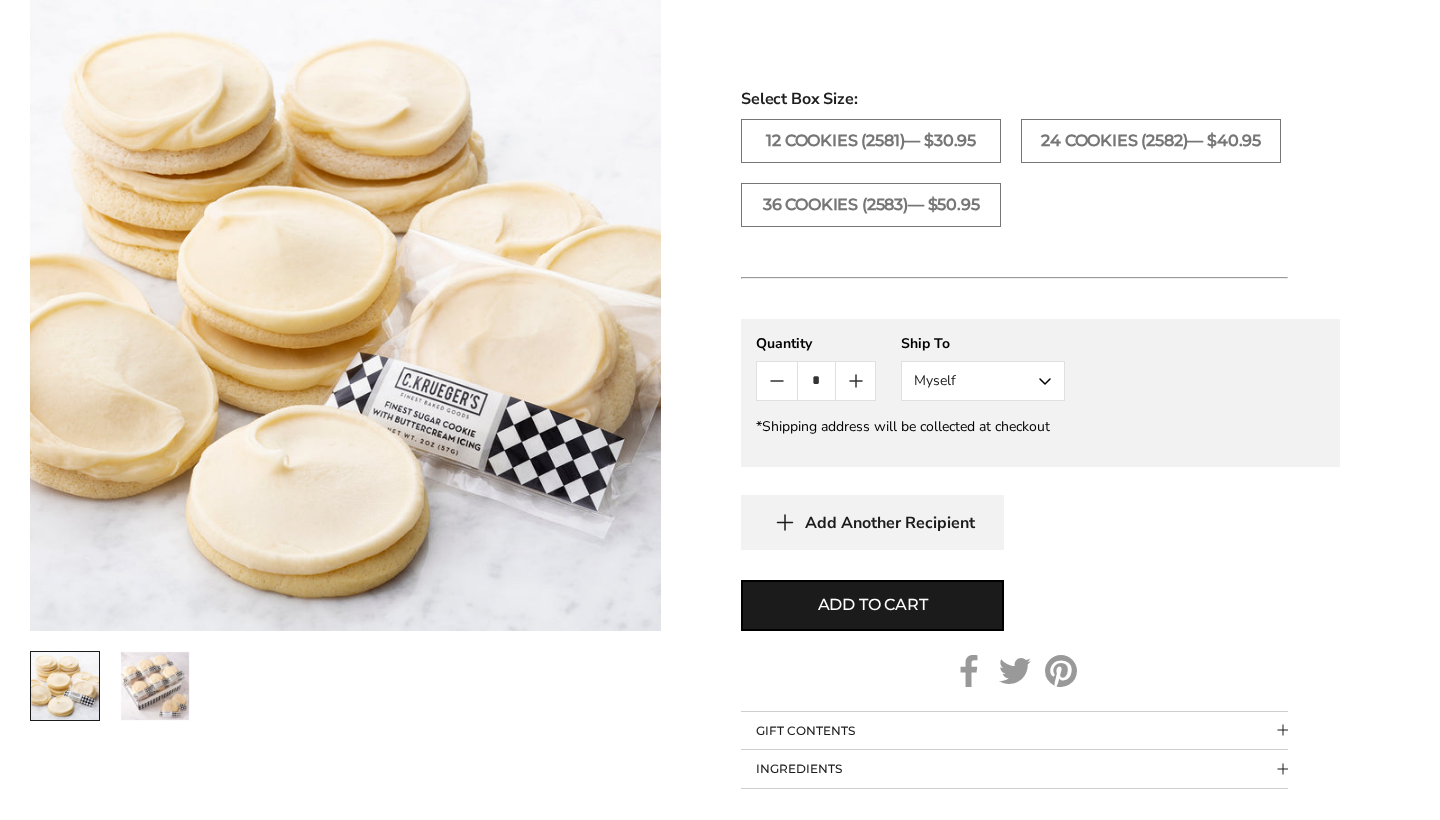 click at bounding box center [855, 381] 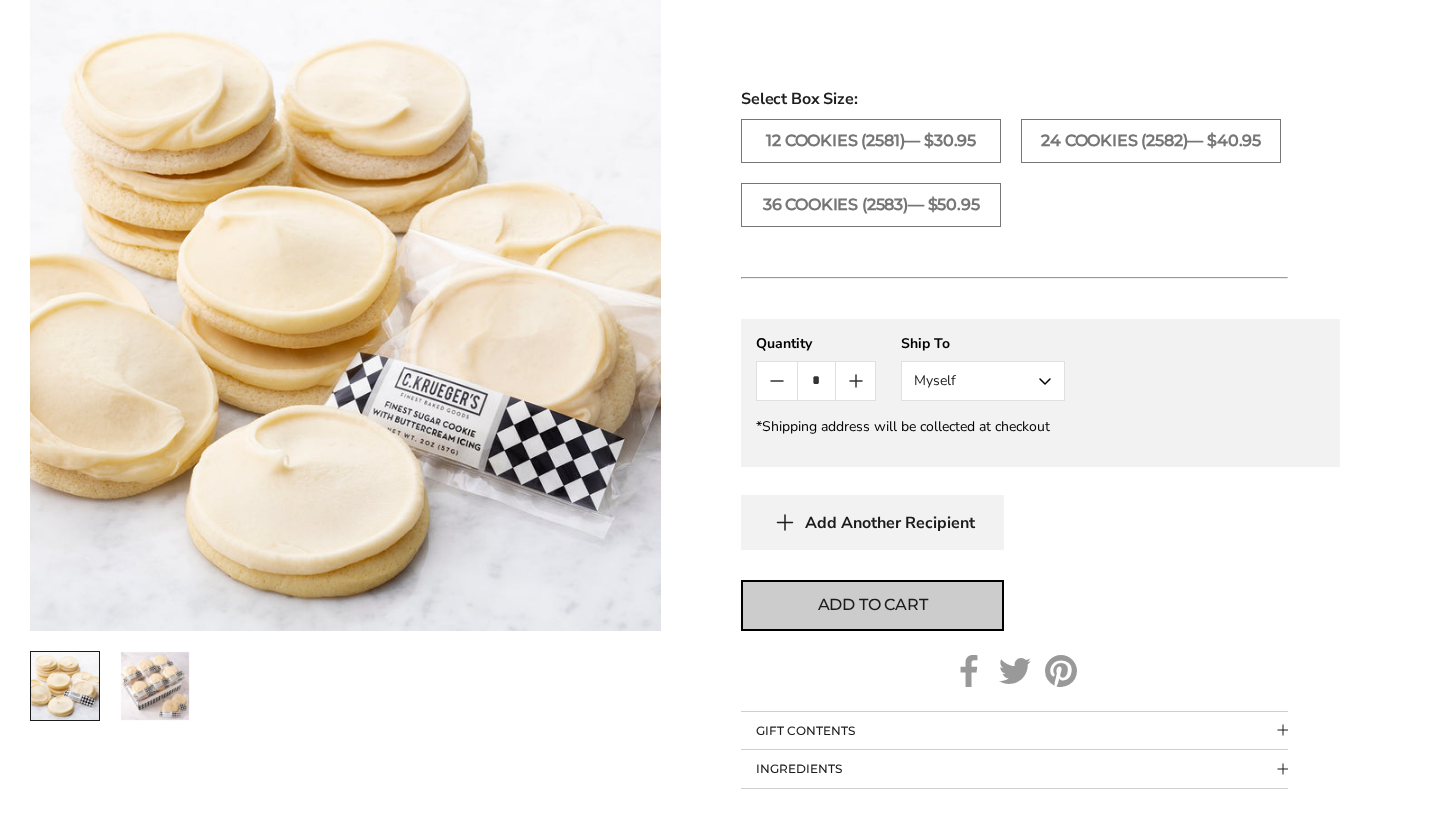 click on "Add to cart" at bounding box center (873, 605) 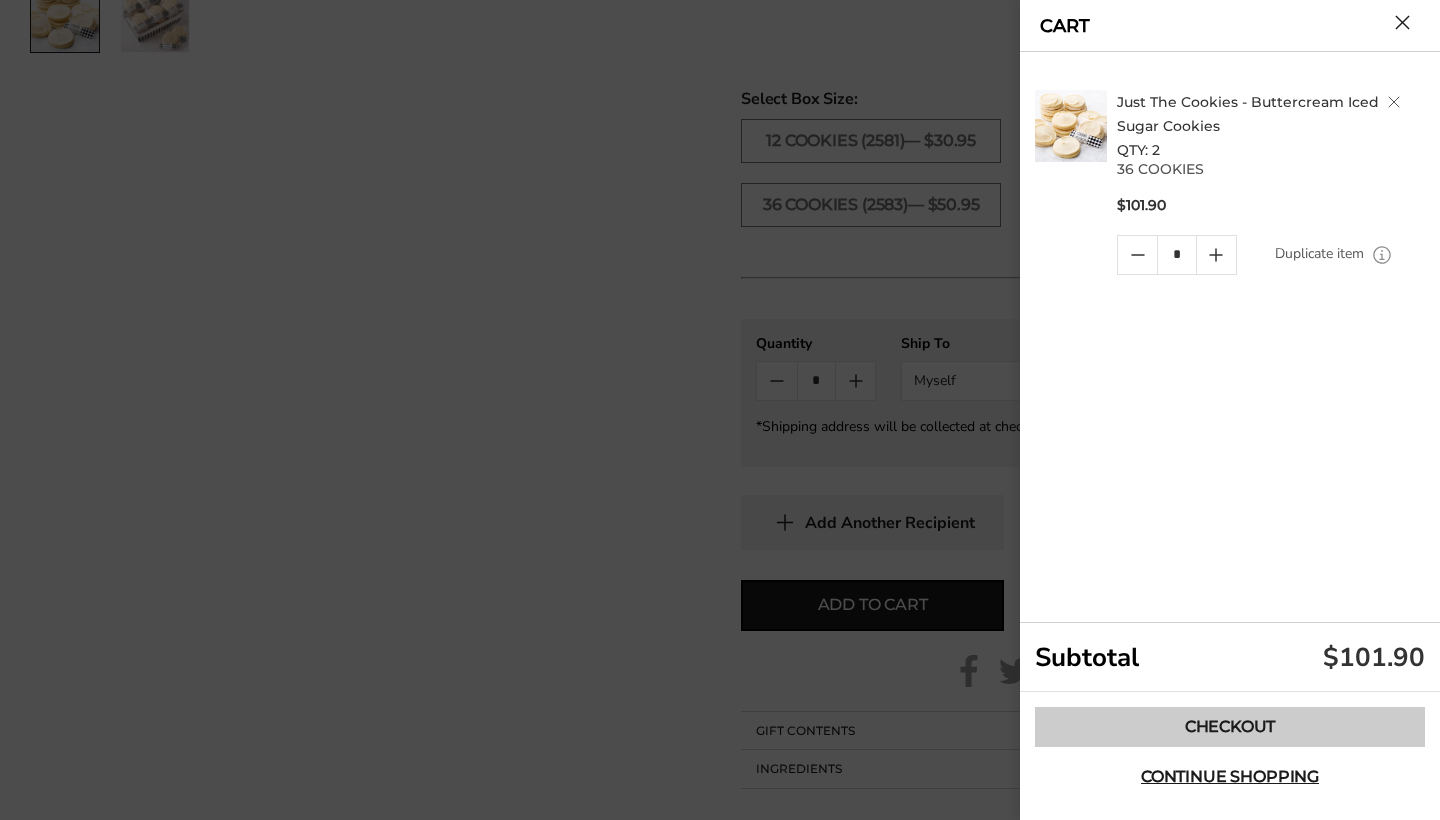 click on "Checkout" at bounding box center (1230, 727) 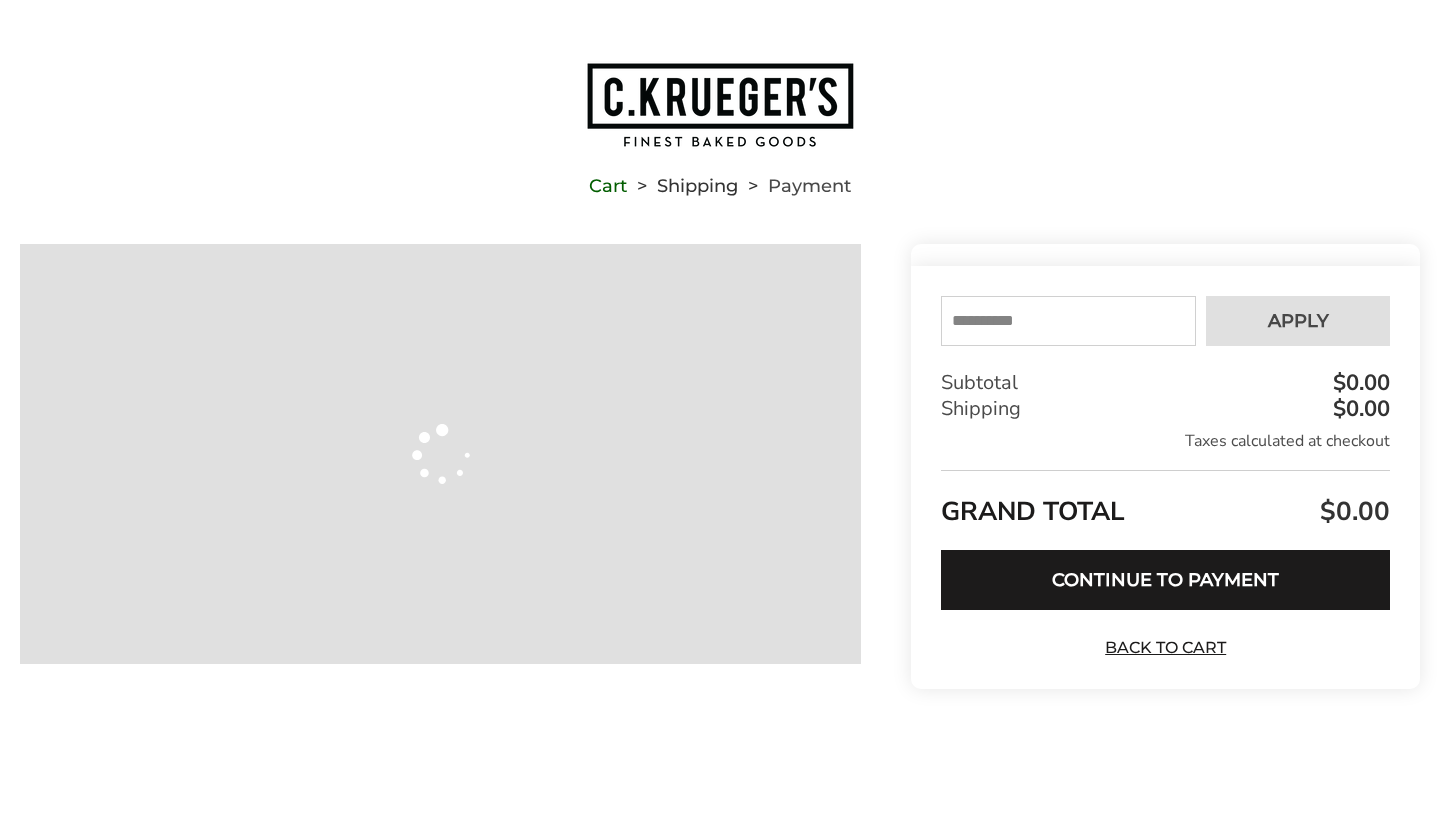 scroll, scrollTop: 0, scrollLeft: 0, axis: both 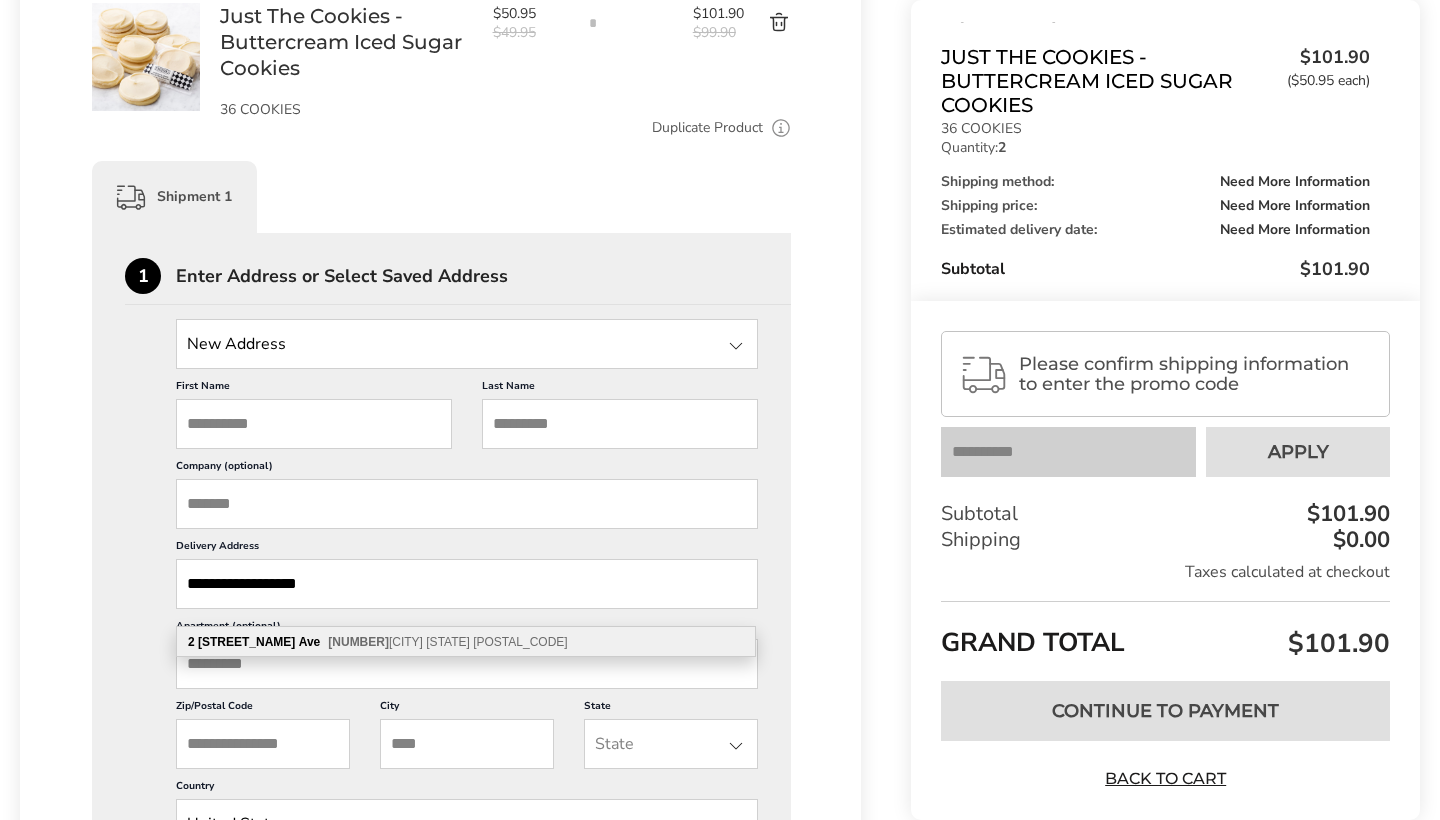 click on "[CITY] [STATE] [POSTAL_CODE]" at bounding box center (447, 642) 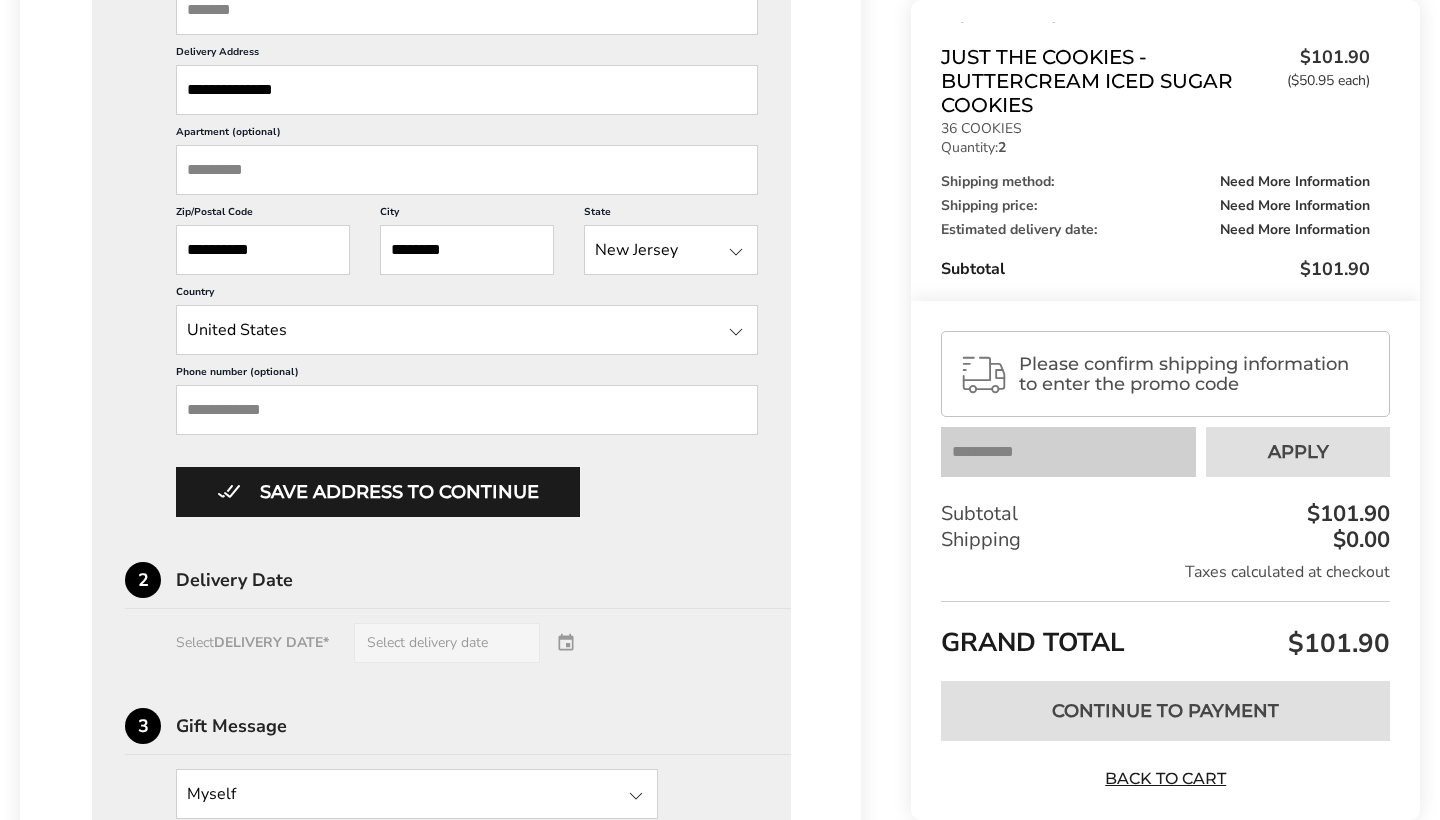 scroll, scrollTop: 868, scrollLeft: 0, axis: vertical 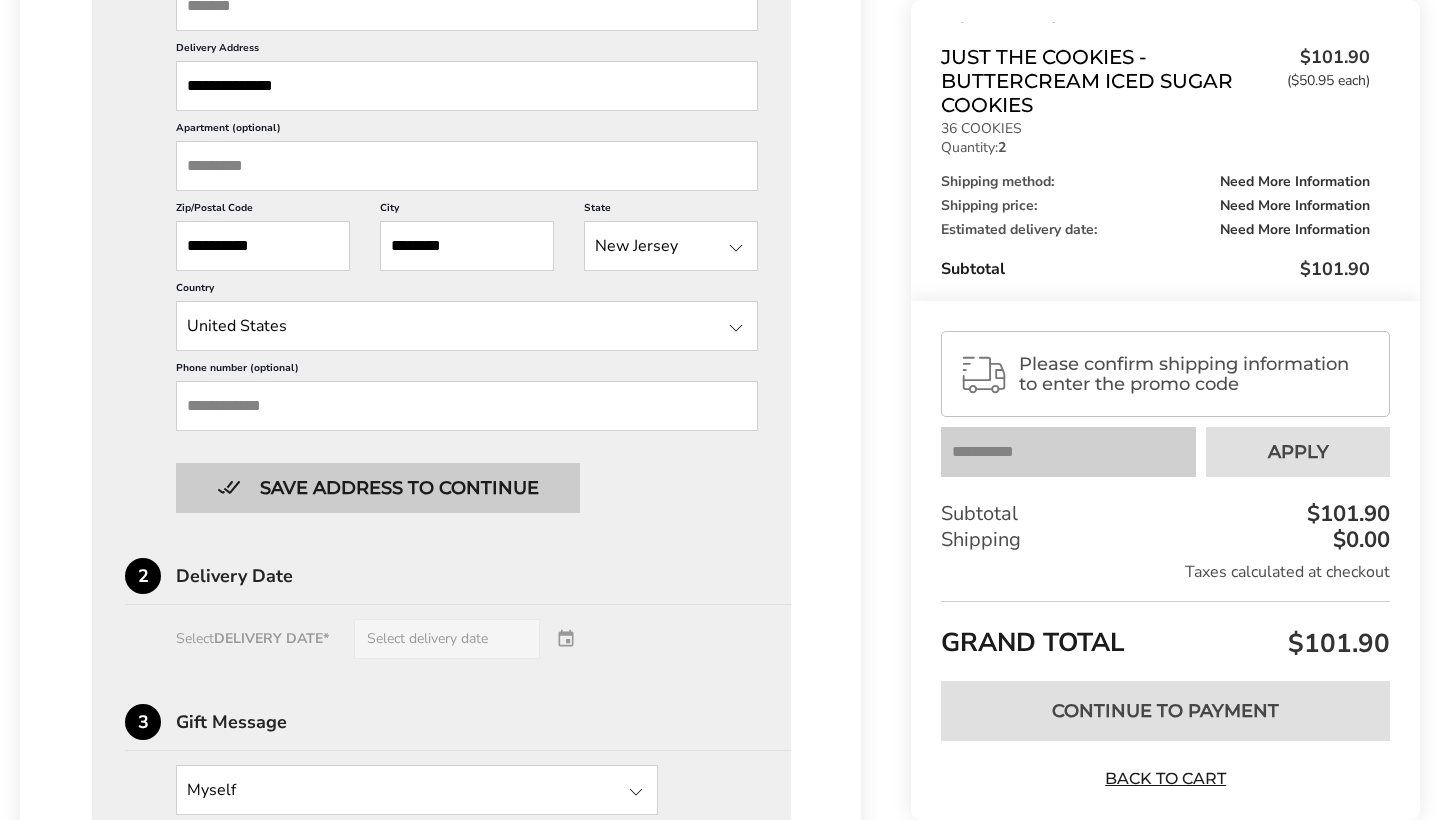 click on "Save address to continue" at bounding box center (378, 488) 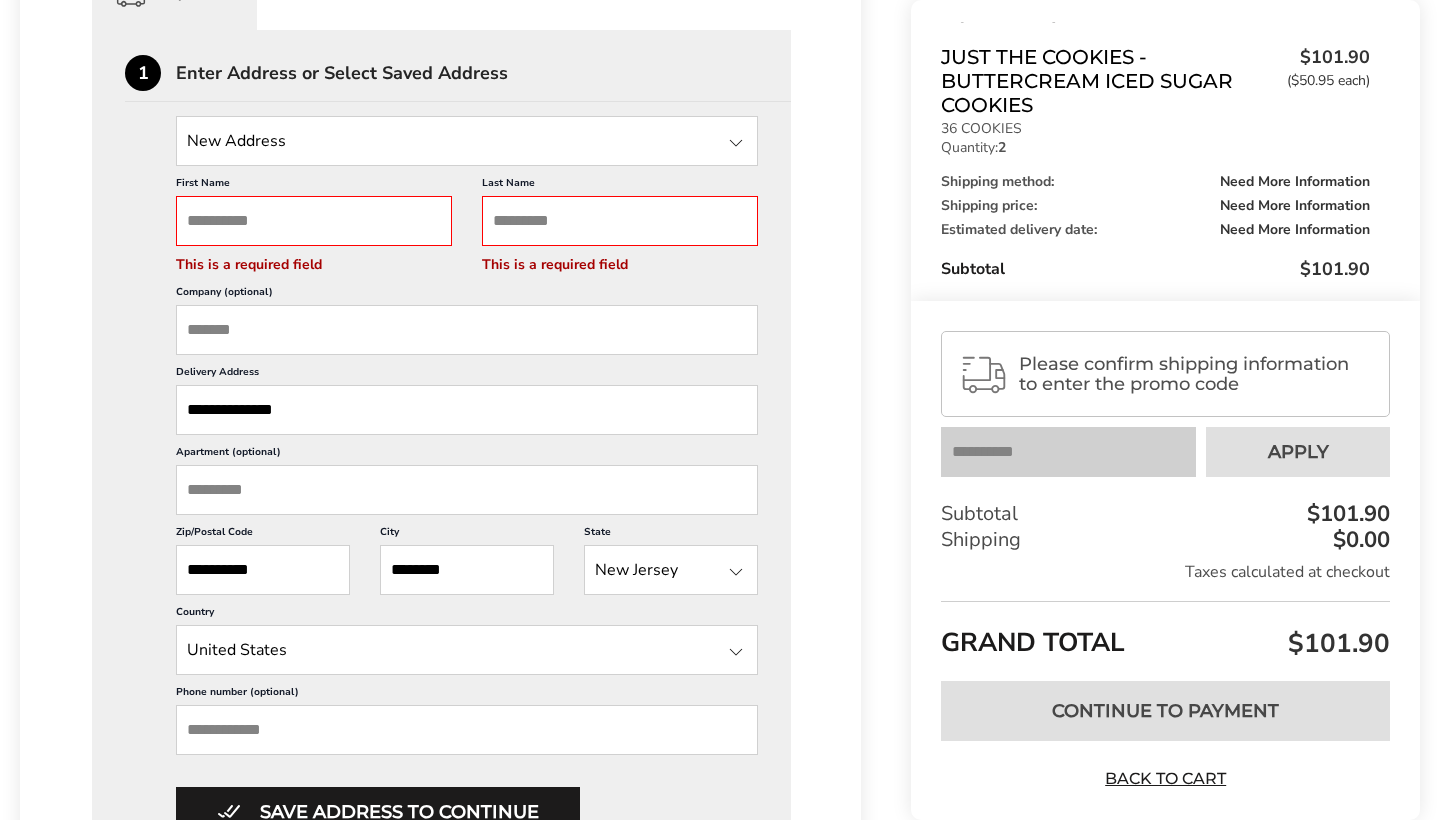 scroll, scrollTop: 564, scrollLeft: 0, axis: vertical 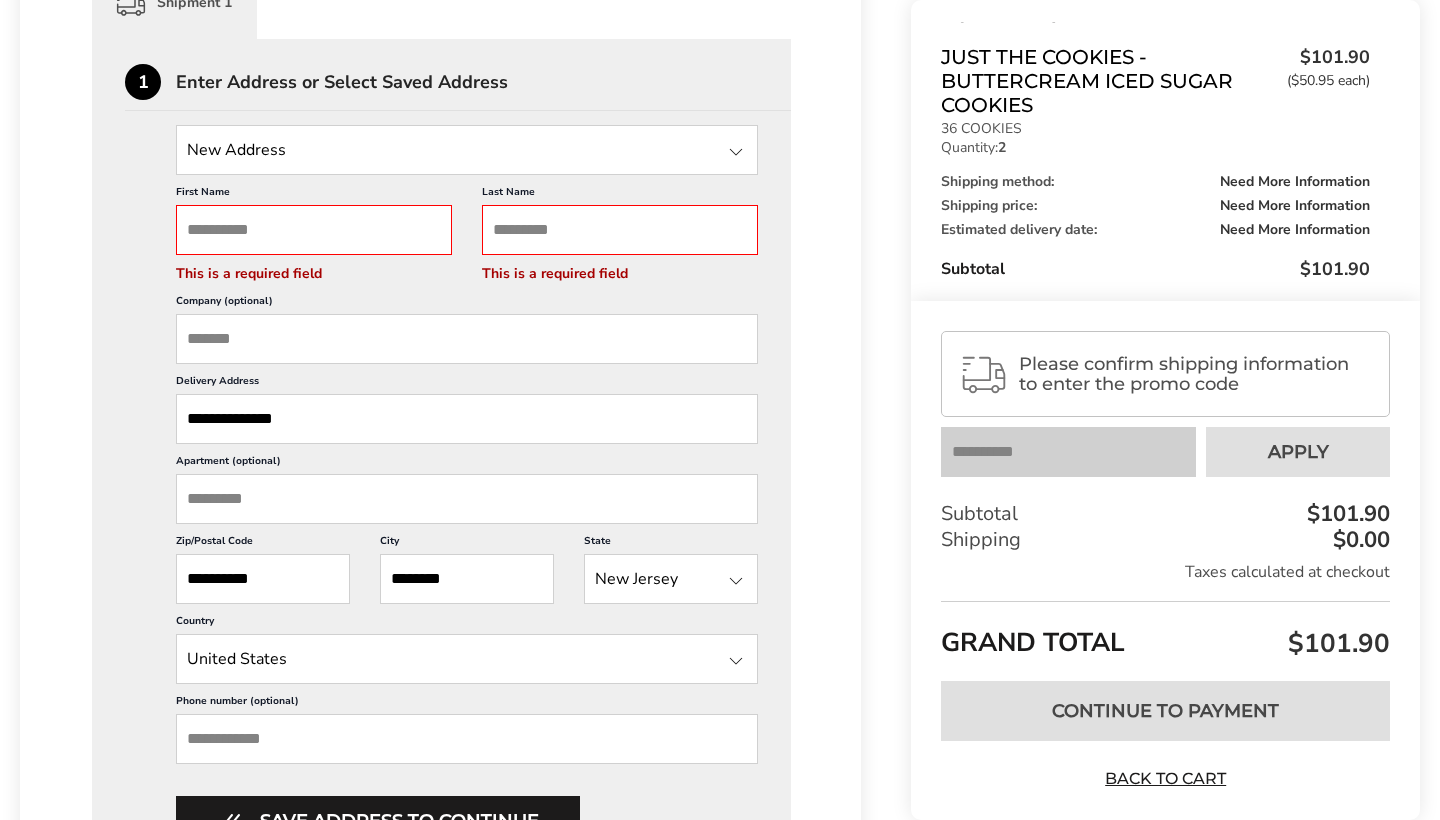 type on "******" 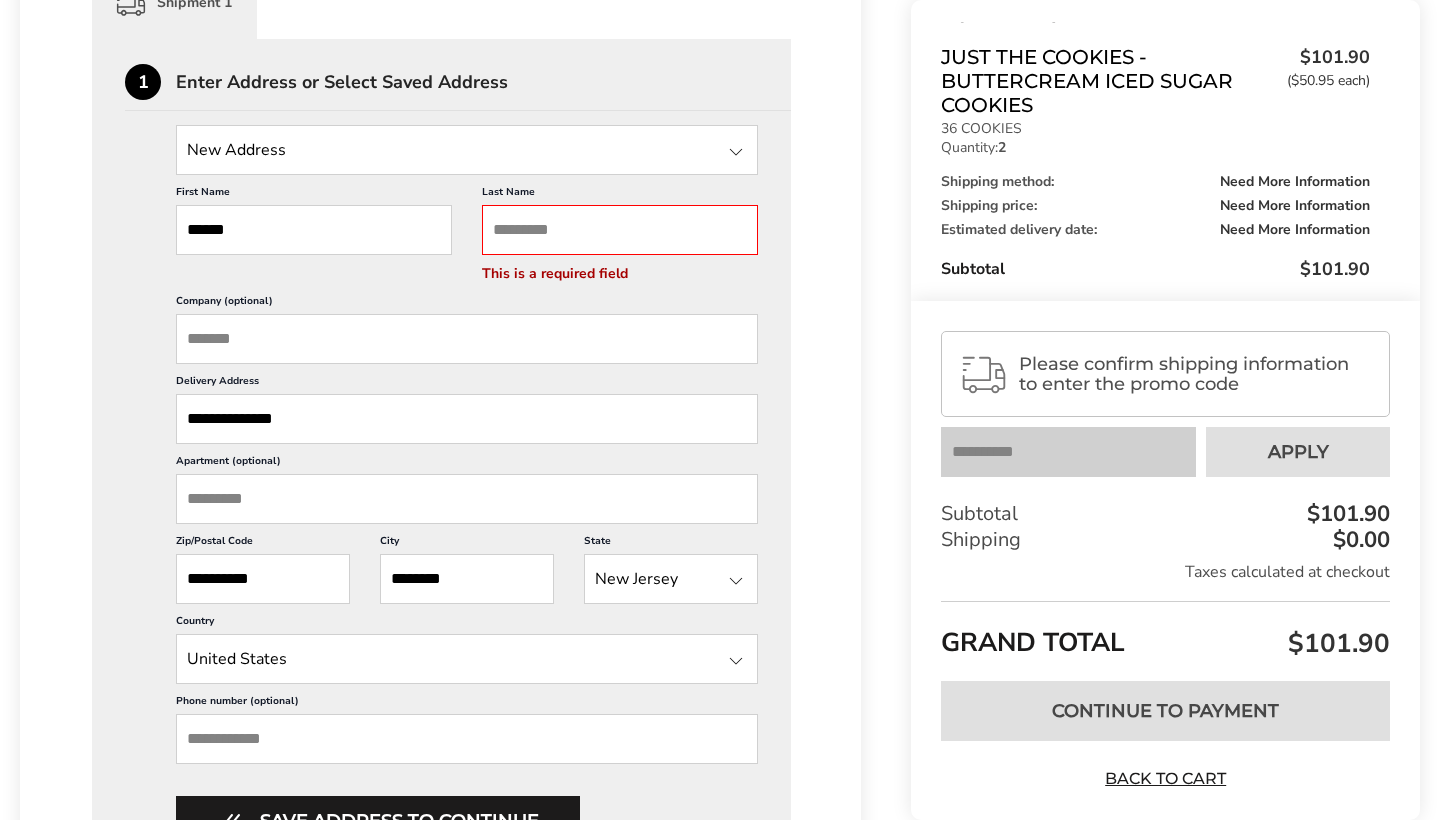 type on "********" 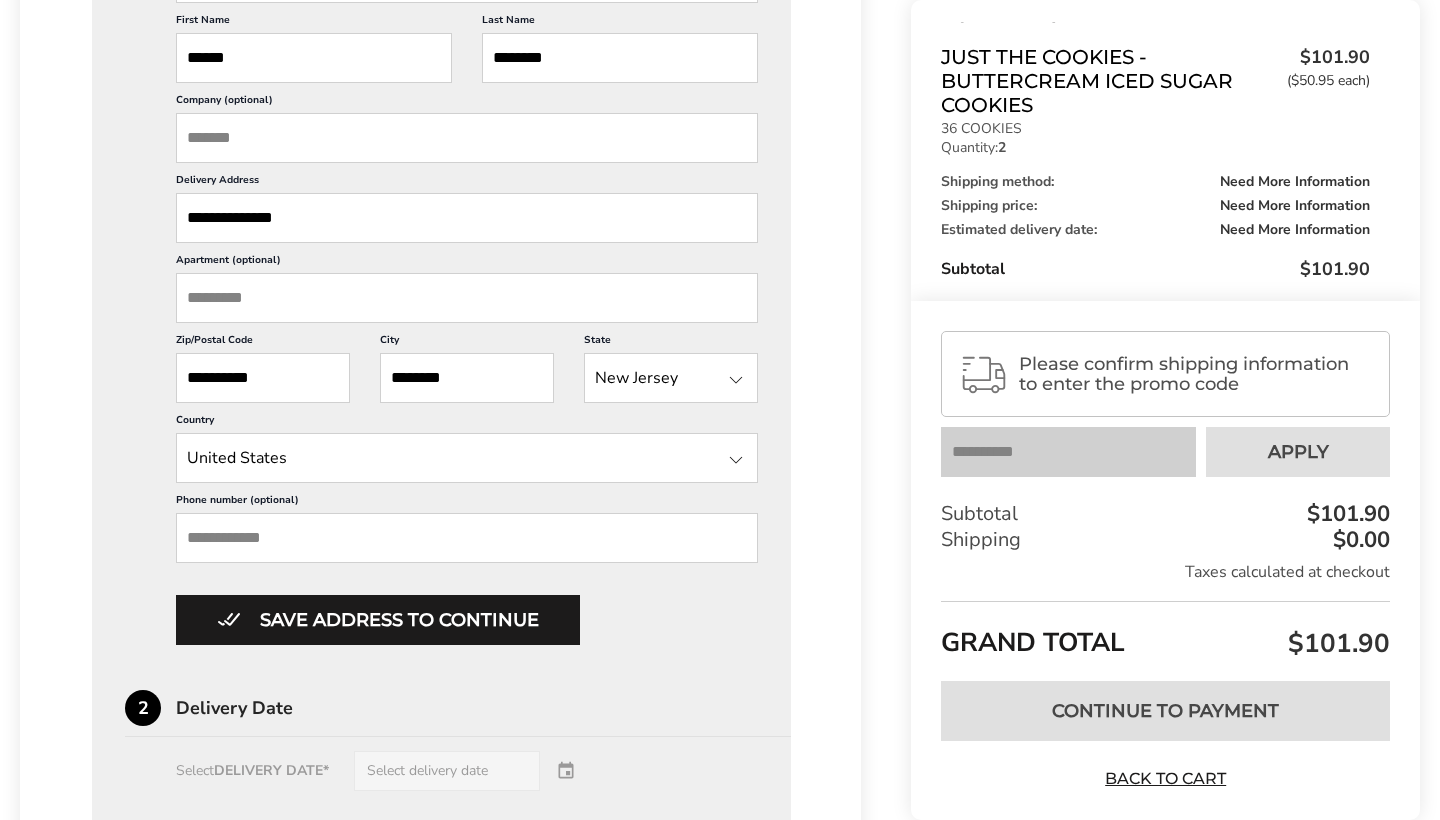 scroll, scrollTop: 764, scrollLeft: 0, axis: vertical 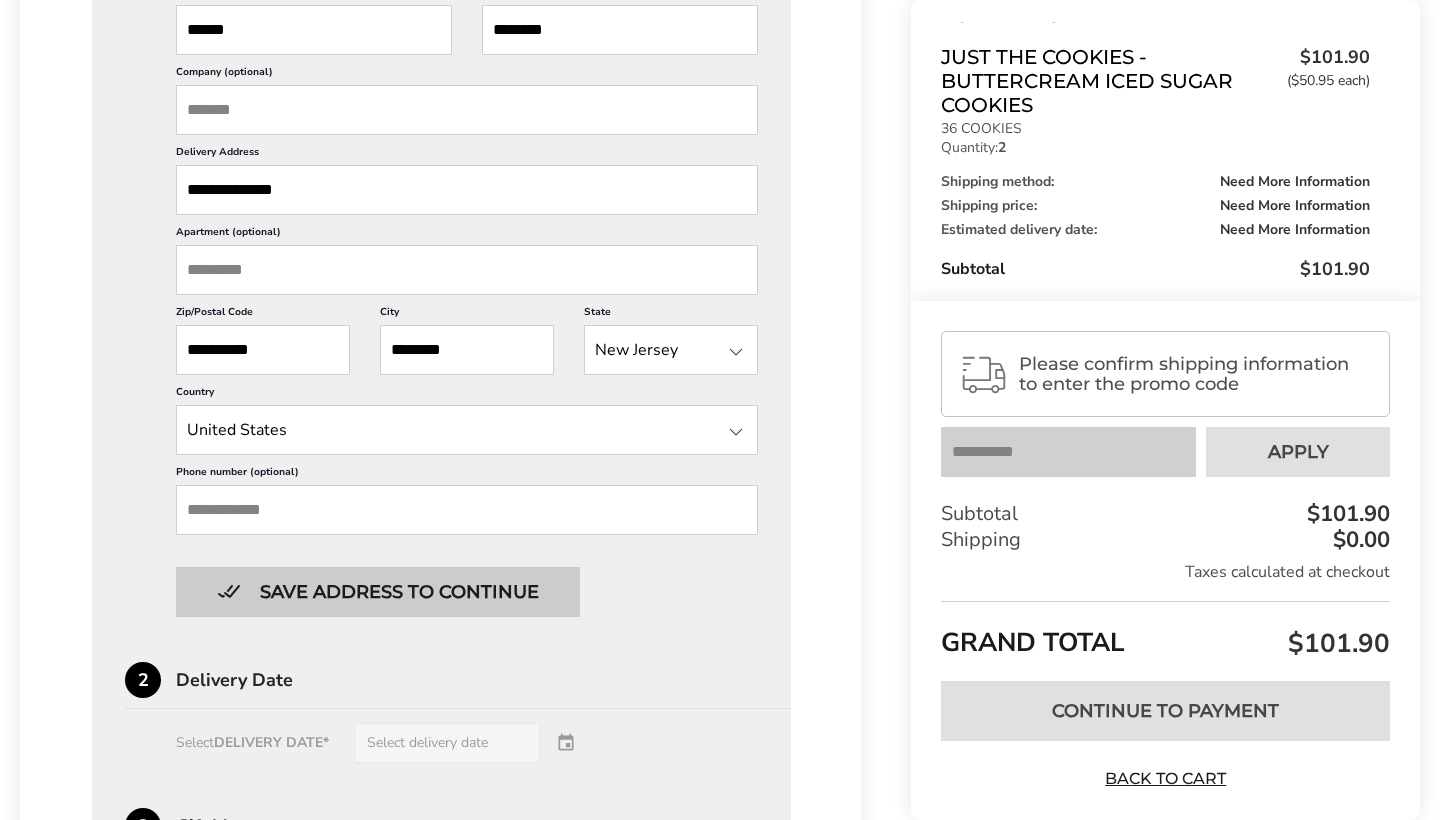 click on "Save address to continue" at bounding box center (378, 592) 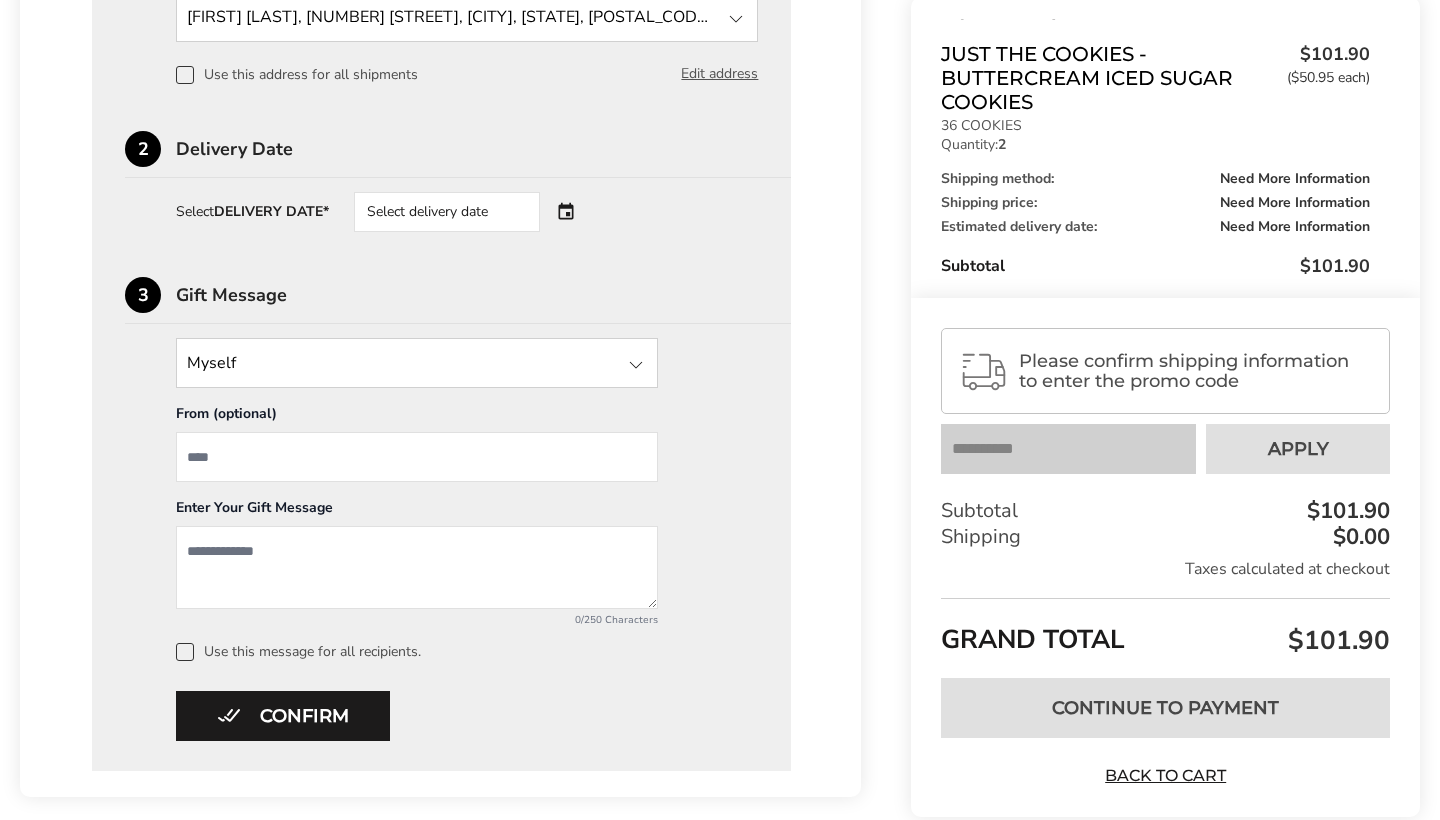 scroll, scrollTop: 706, scrollLeft: 0, axis: vertical 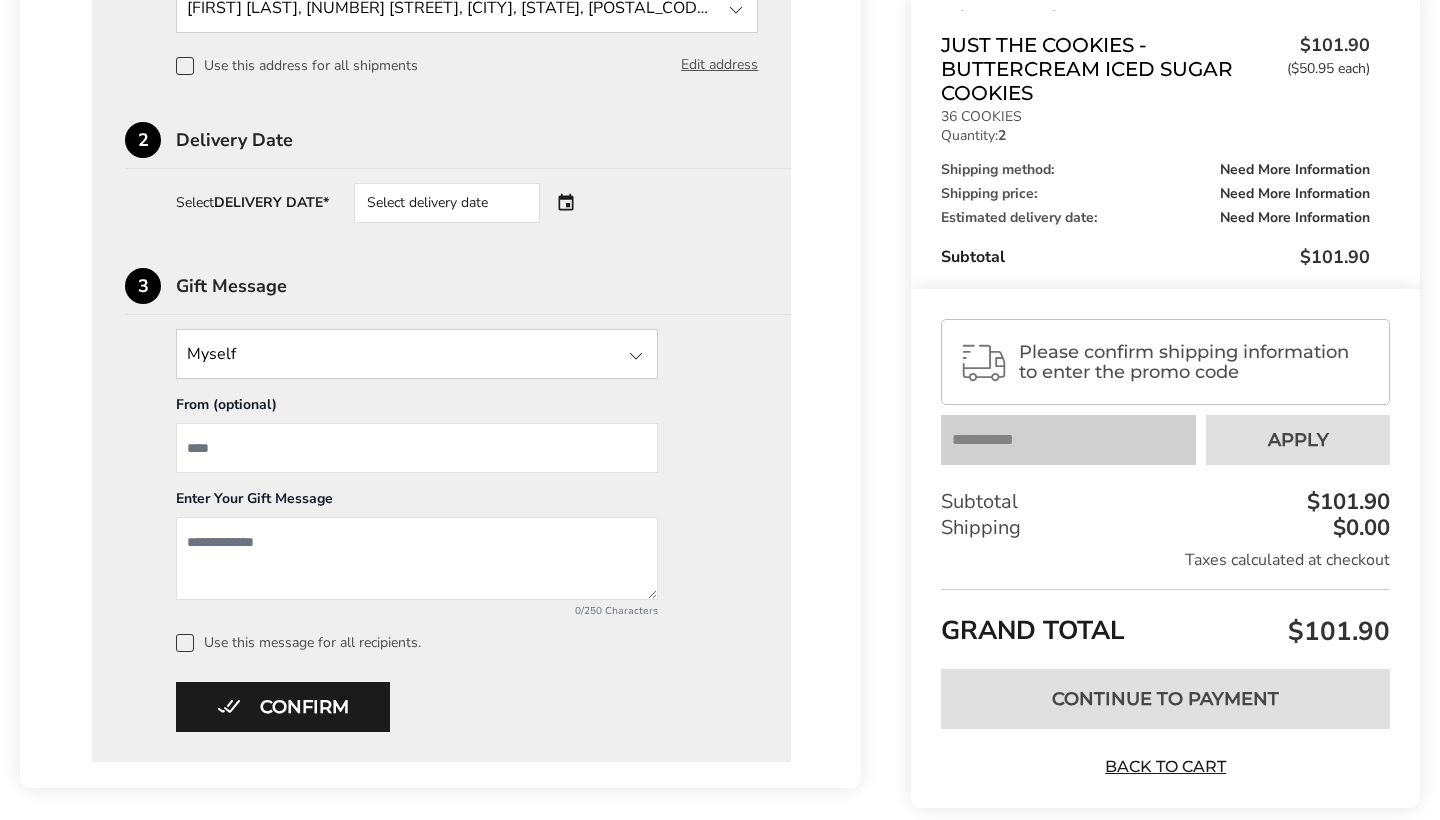 click on "Select delivery date" at bounding box center [447, 203] 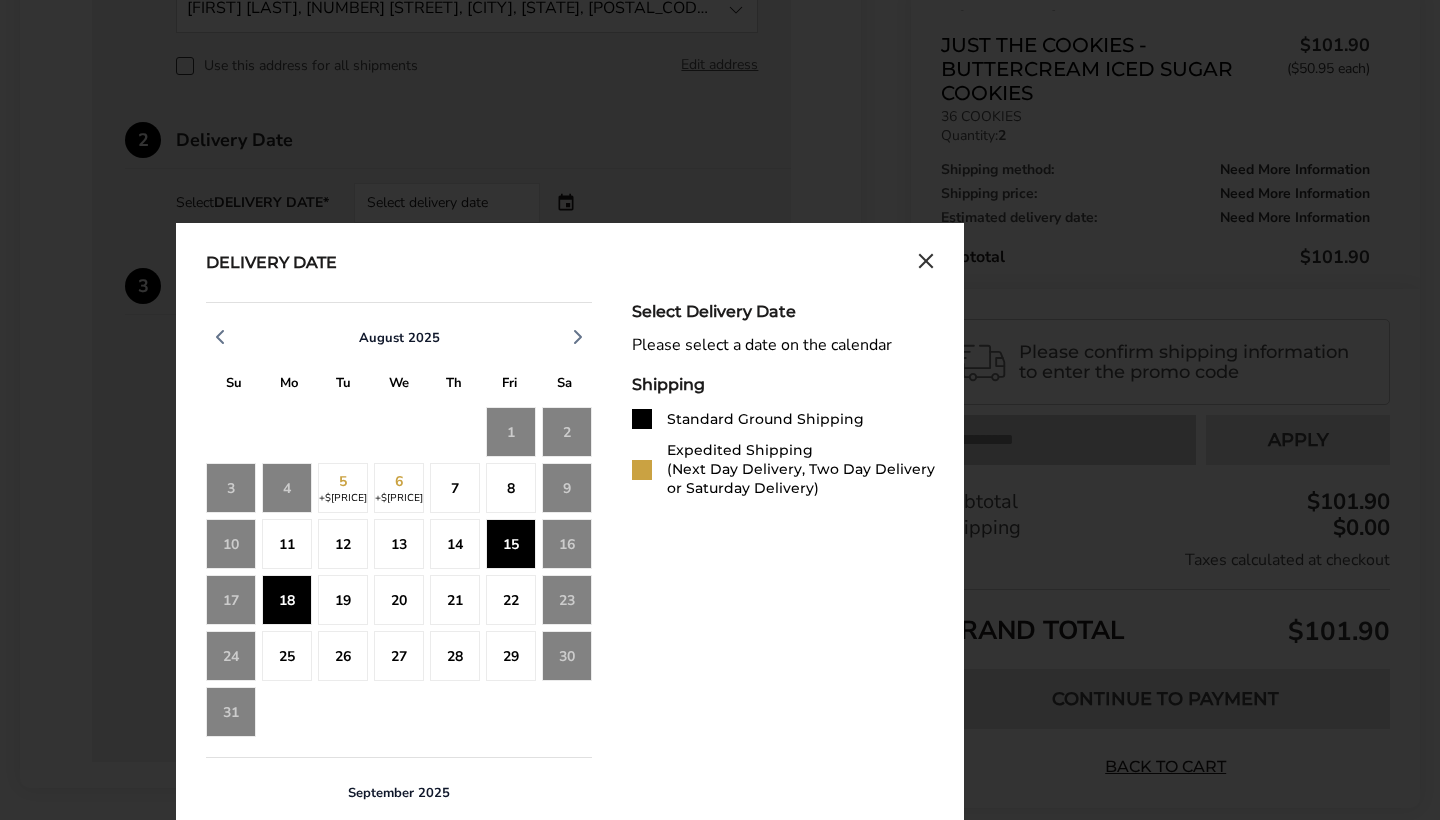 click on "18" 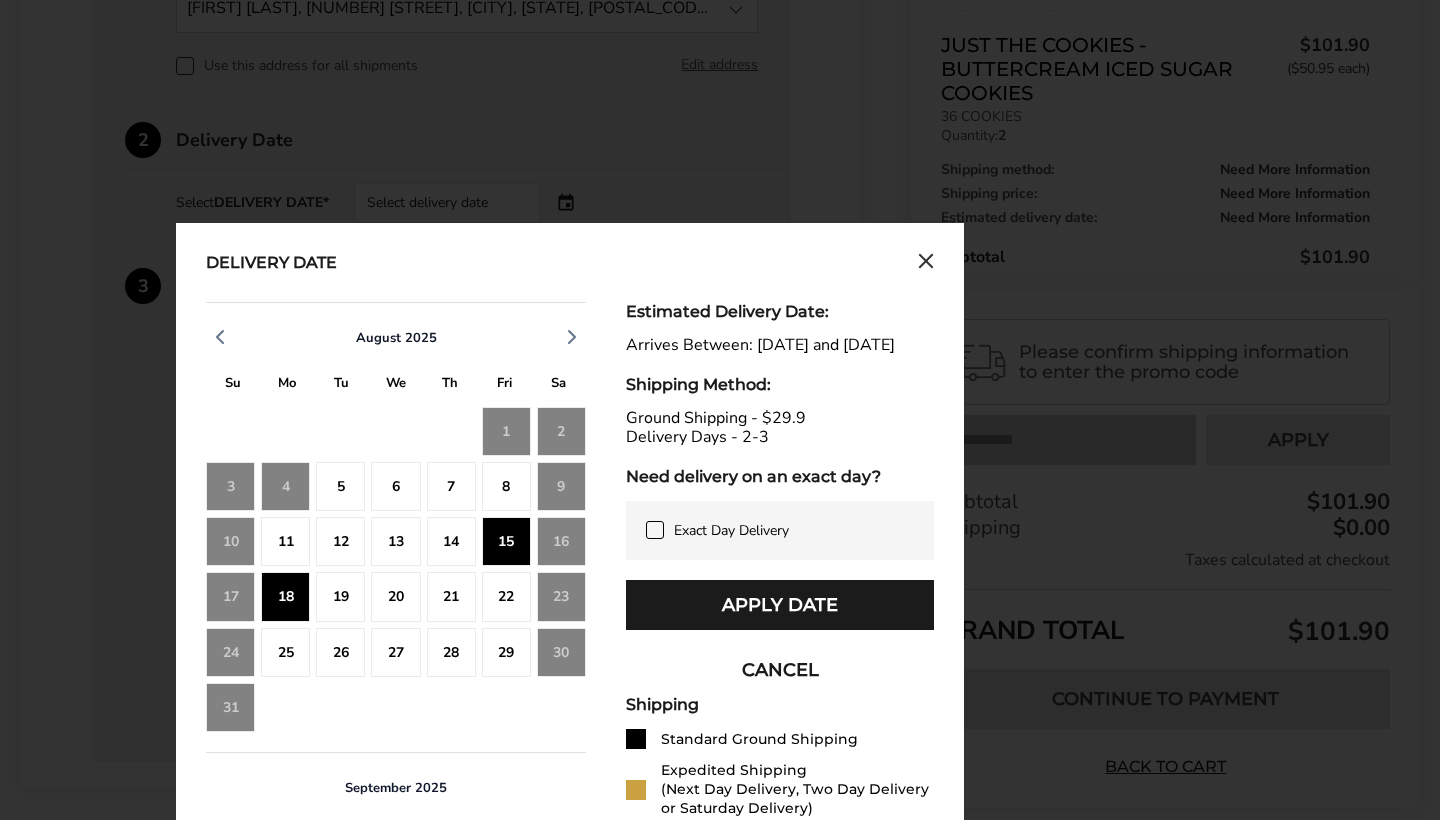 click on "19" 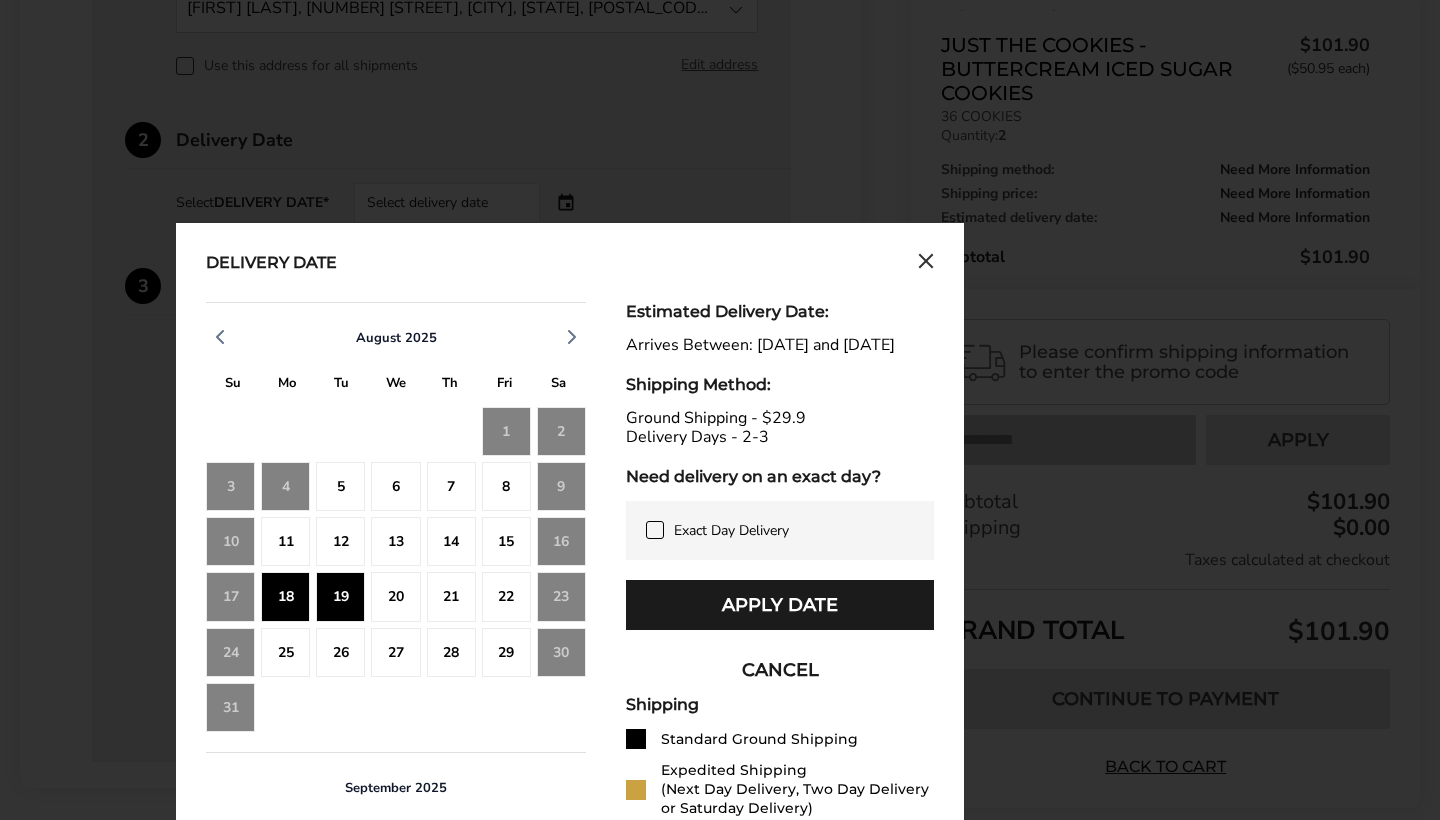 click on "12" 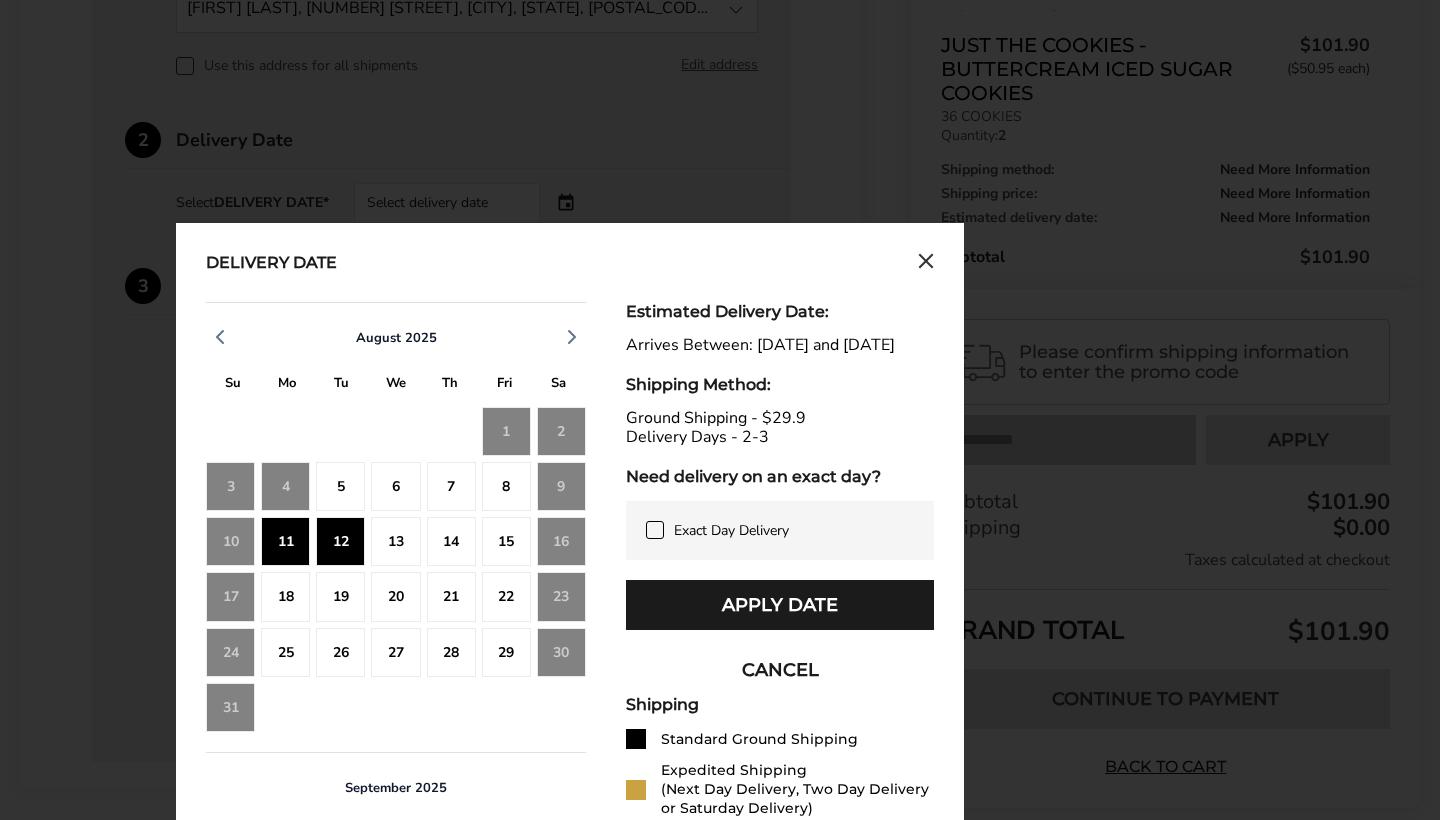 click on "18" 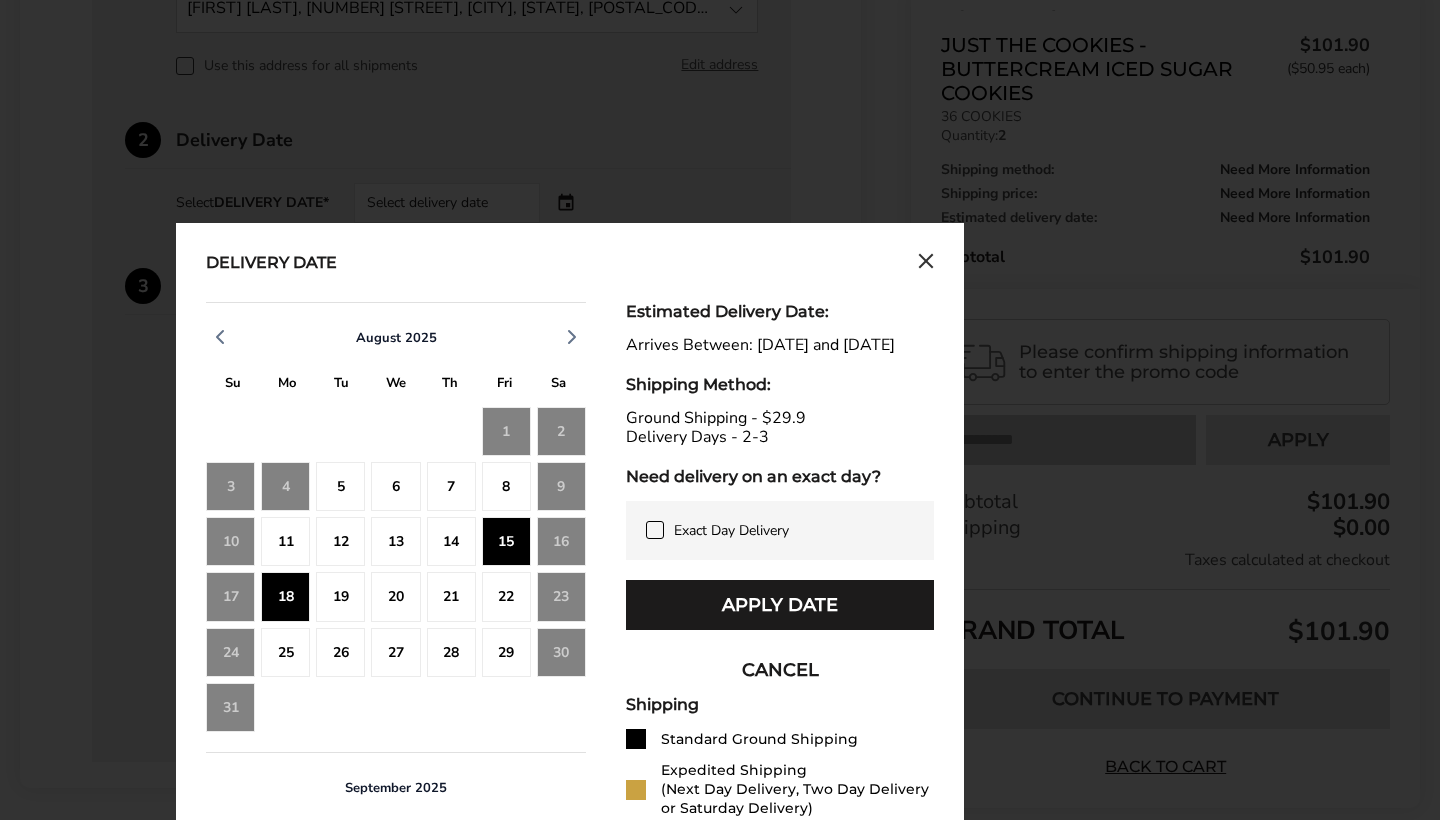 click on "12" 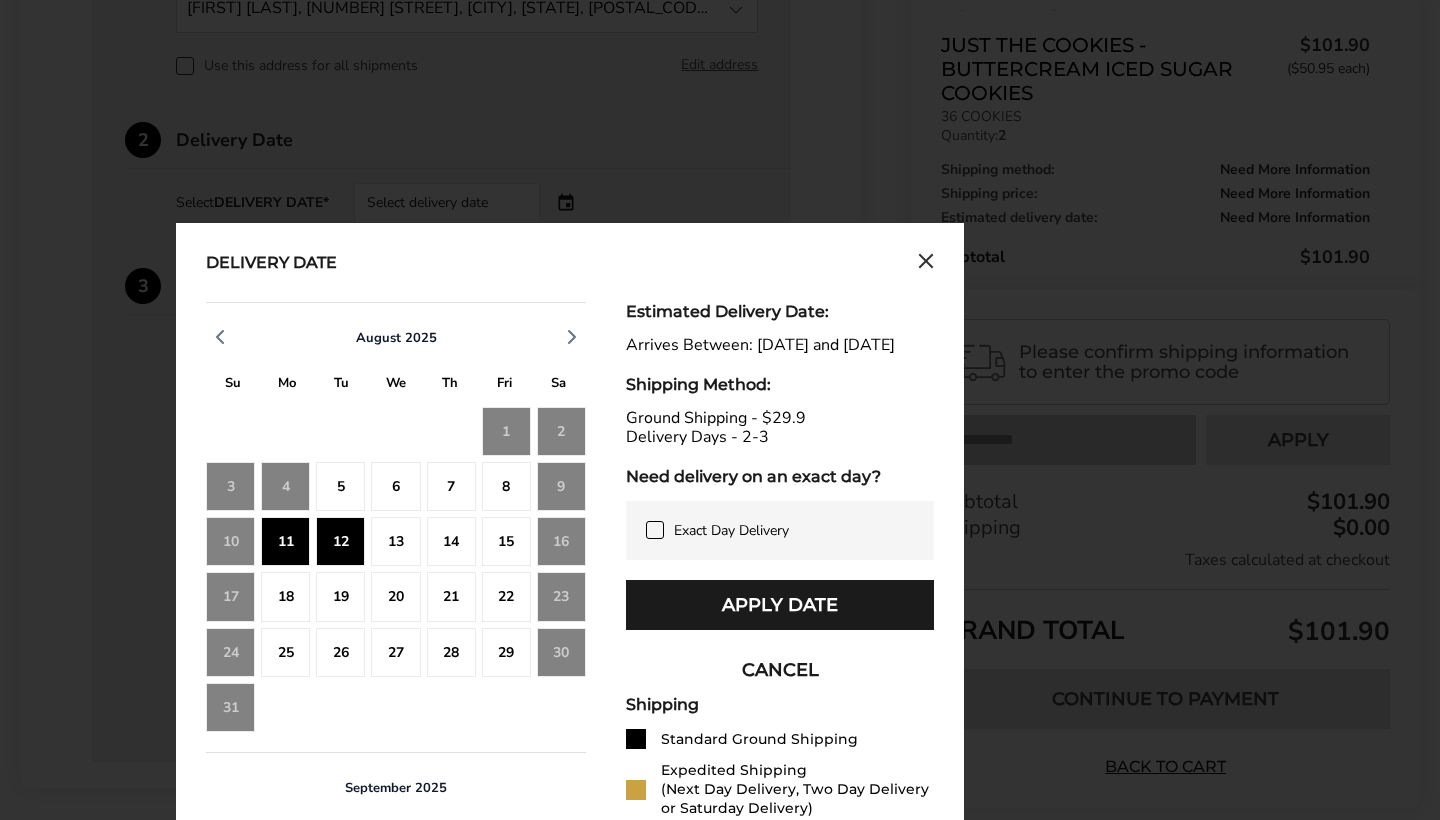click on "18" 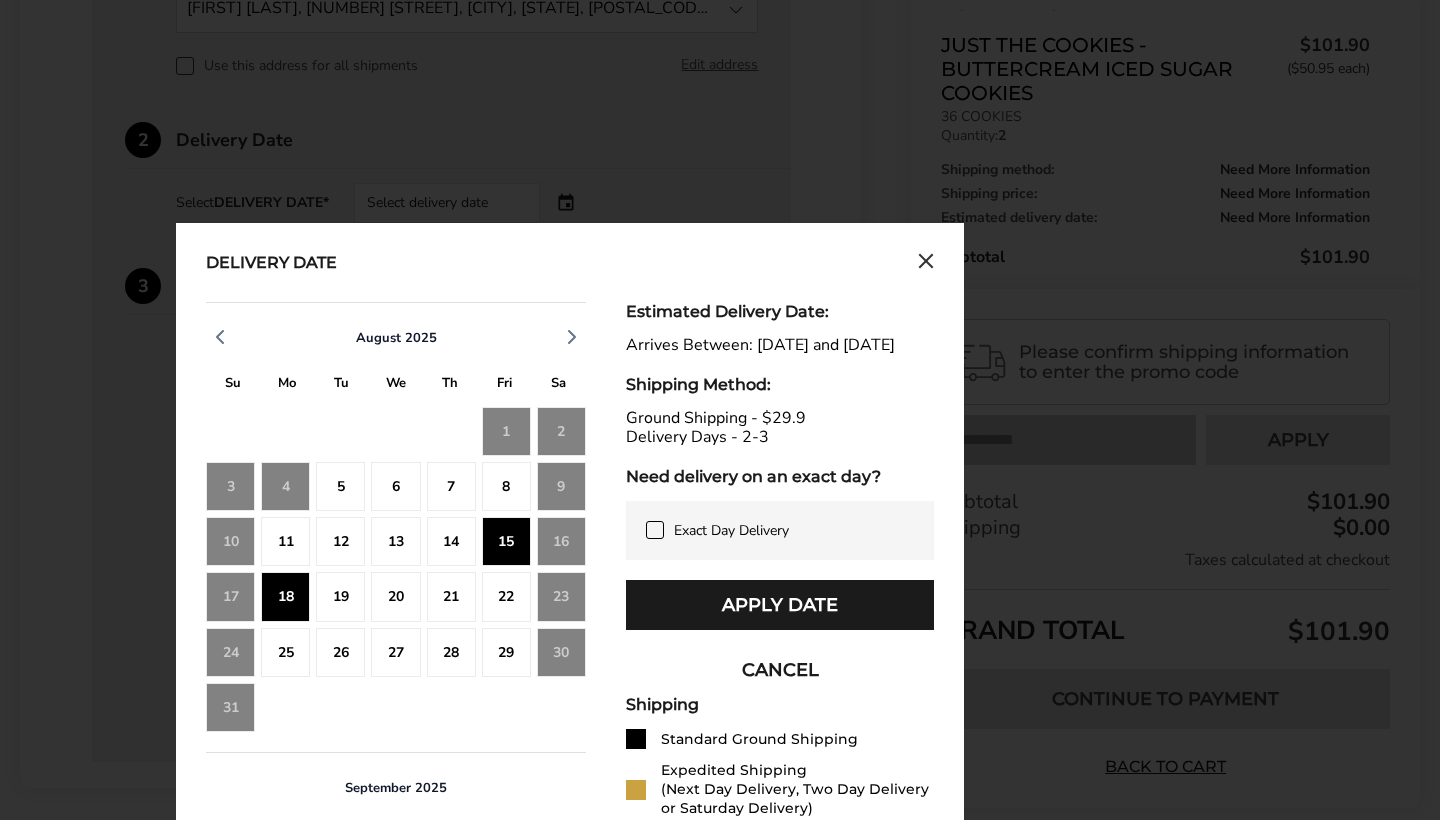 click on "15" 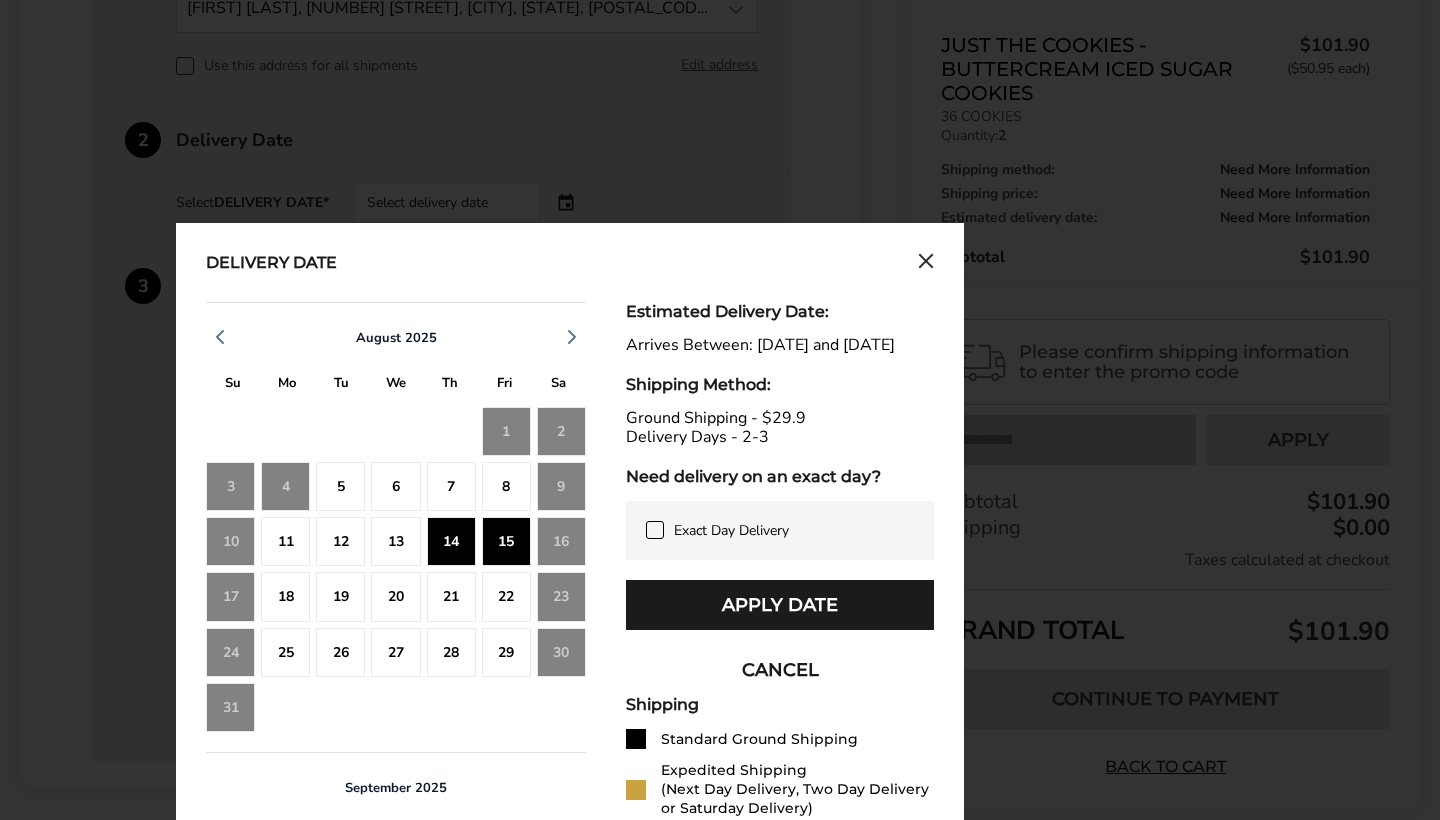 click on "15" 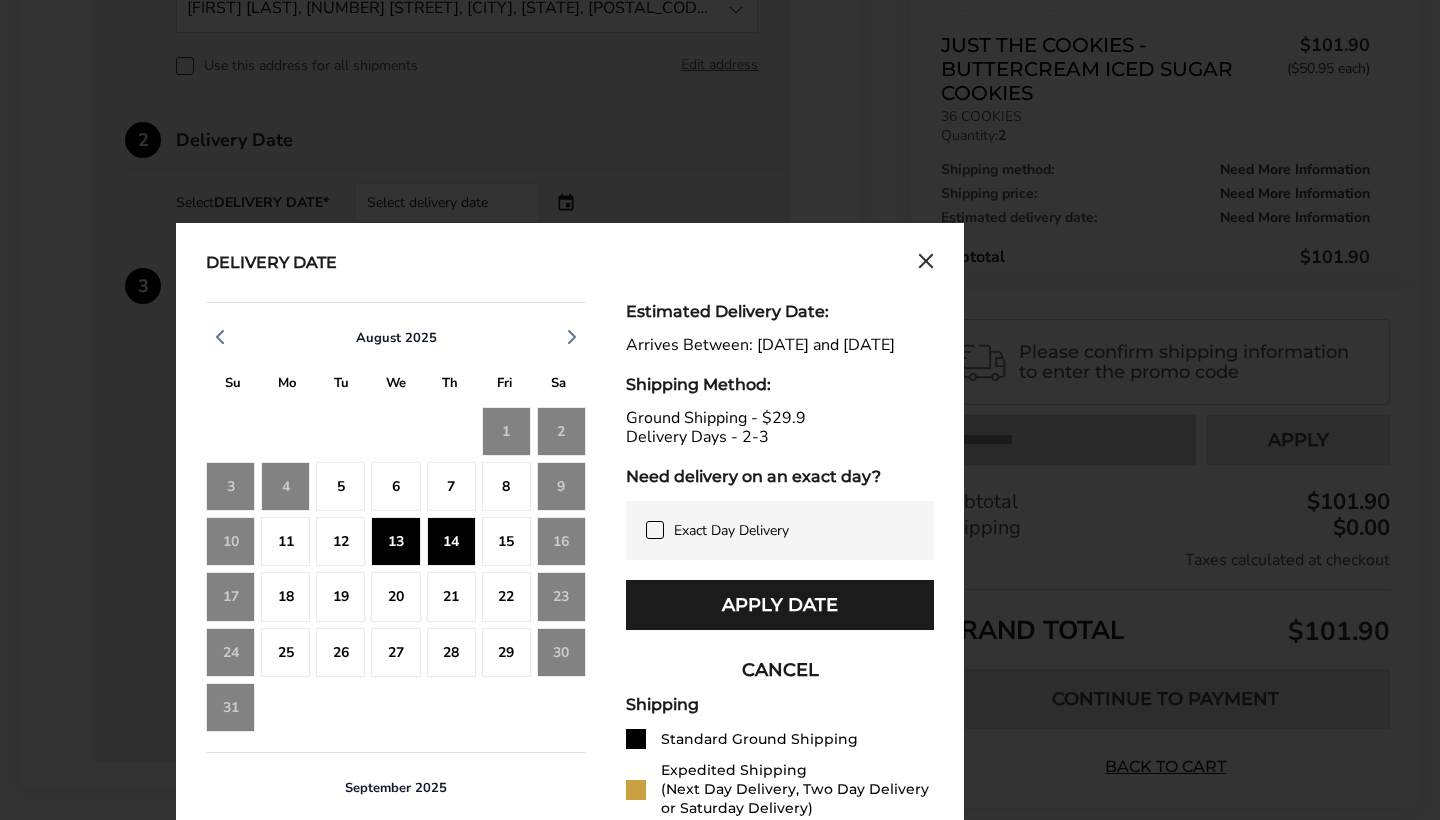 click 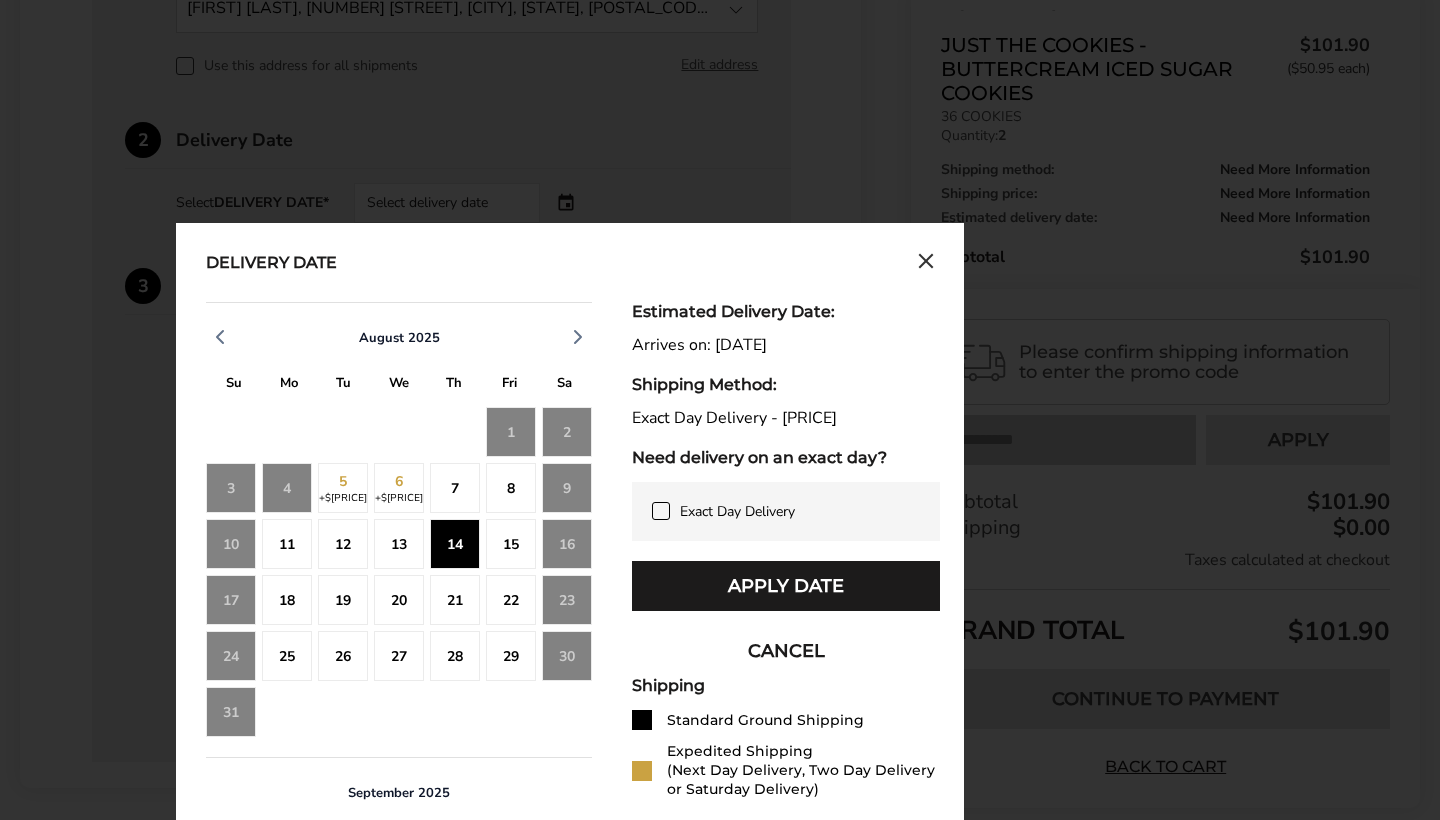 click 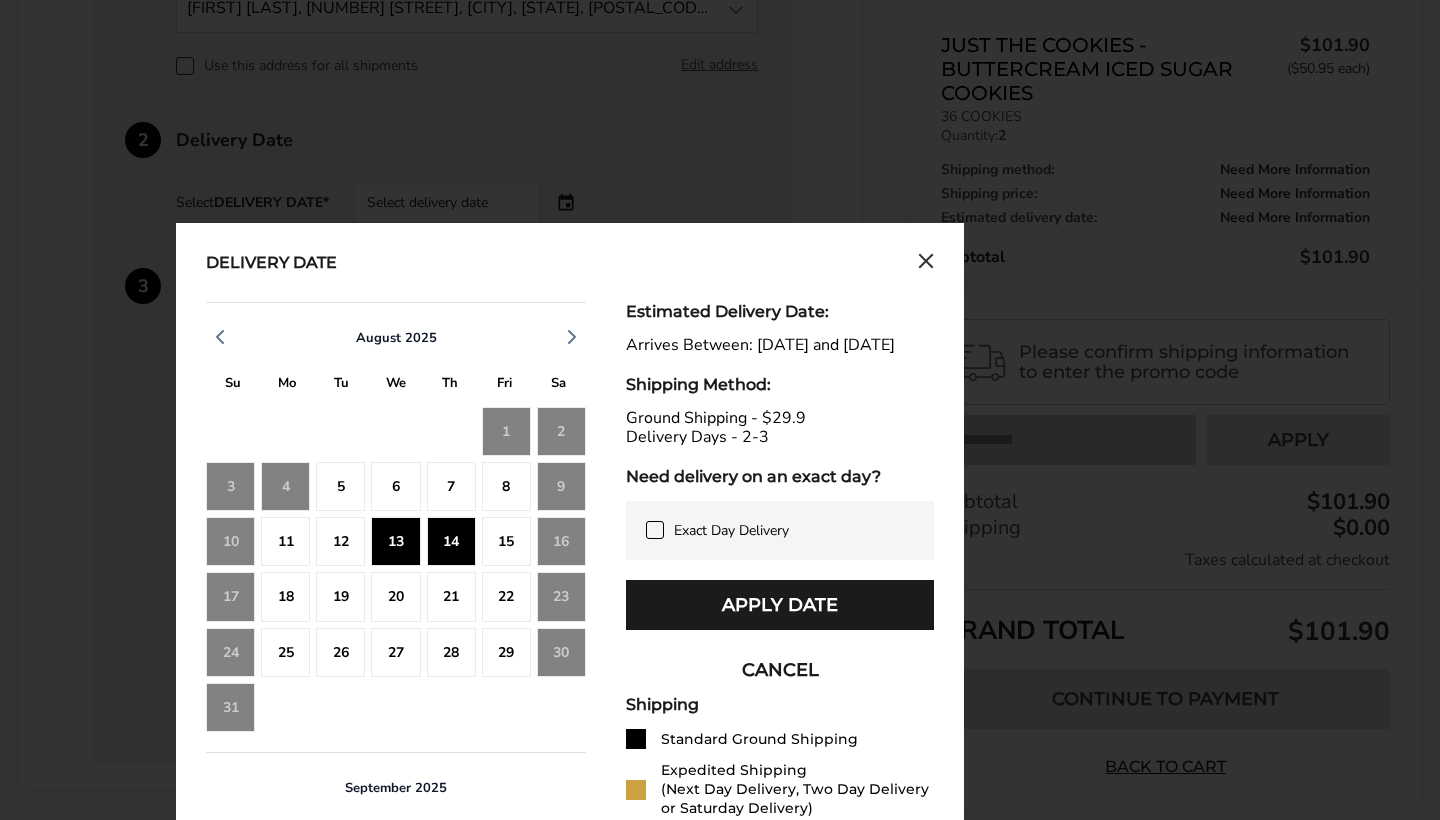 click on "14" 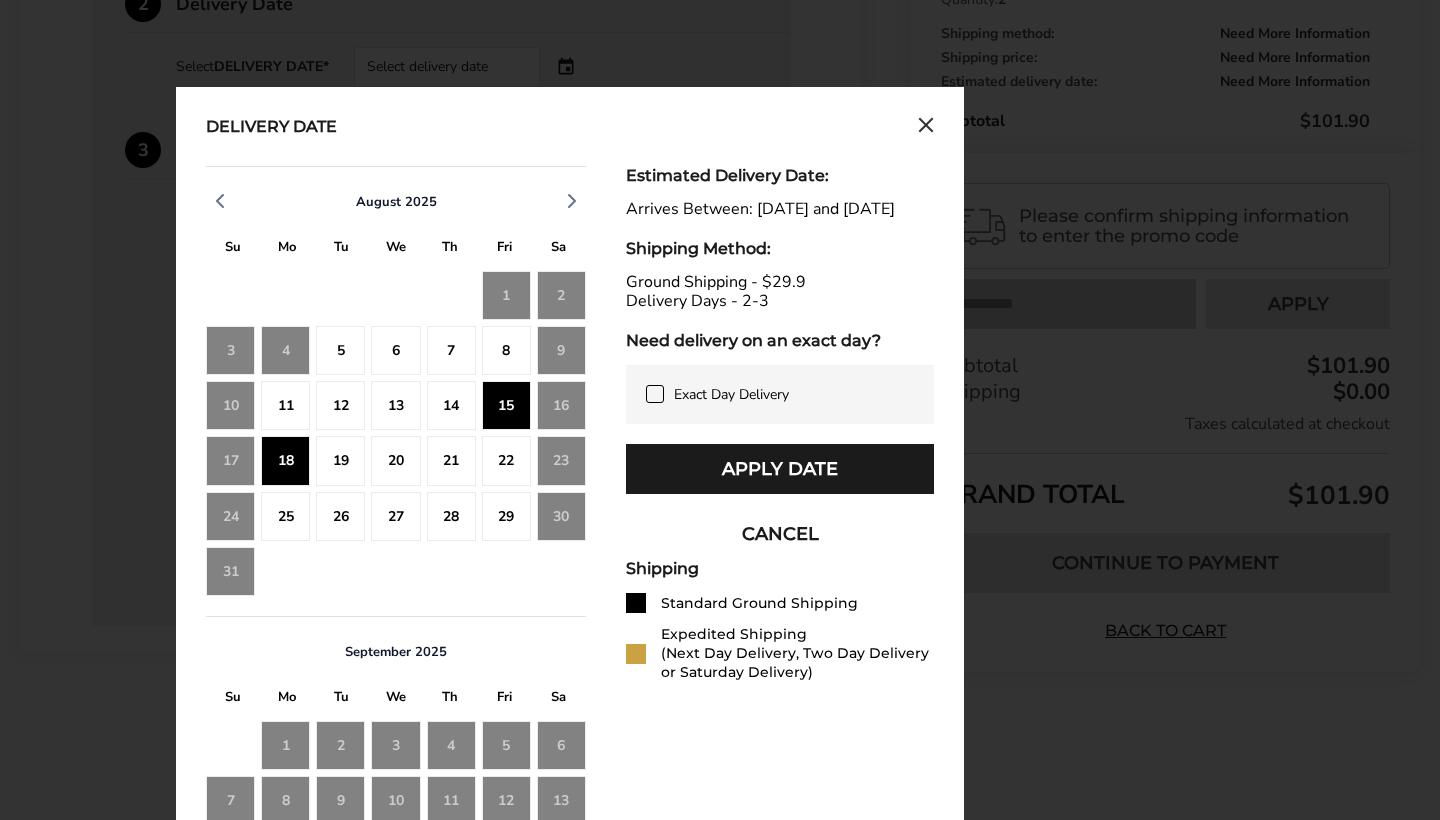 scroll, scrollTop: 840, scrollLeft: 0, axis: vertical 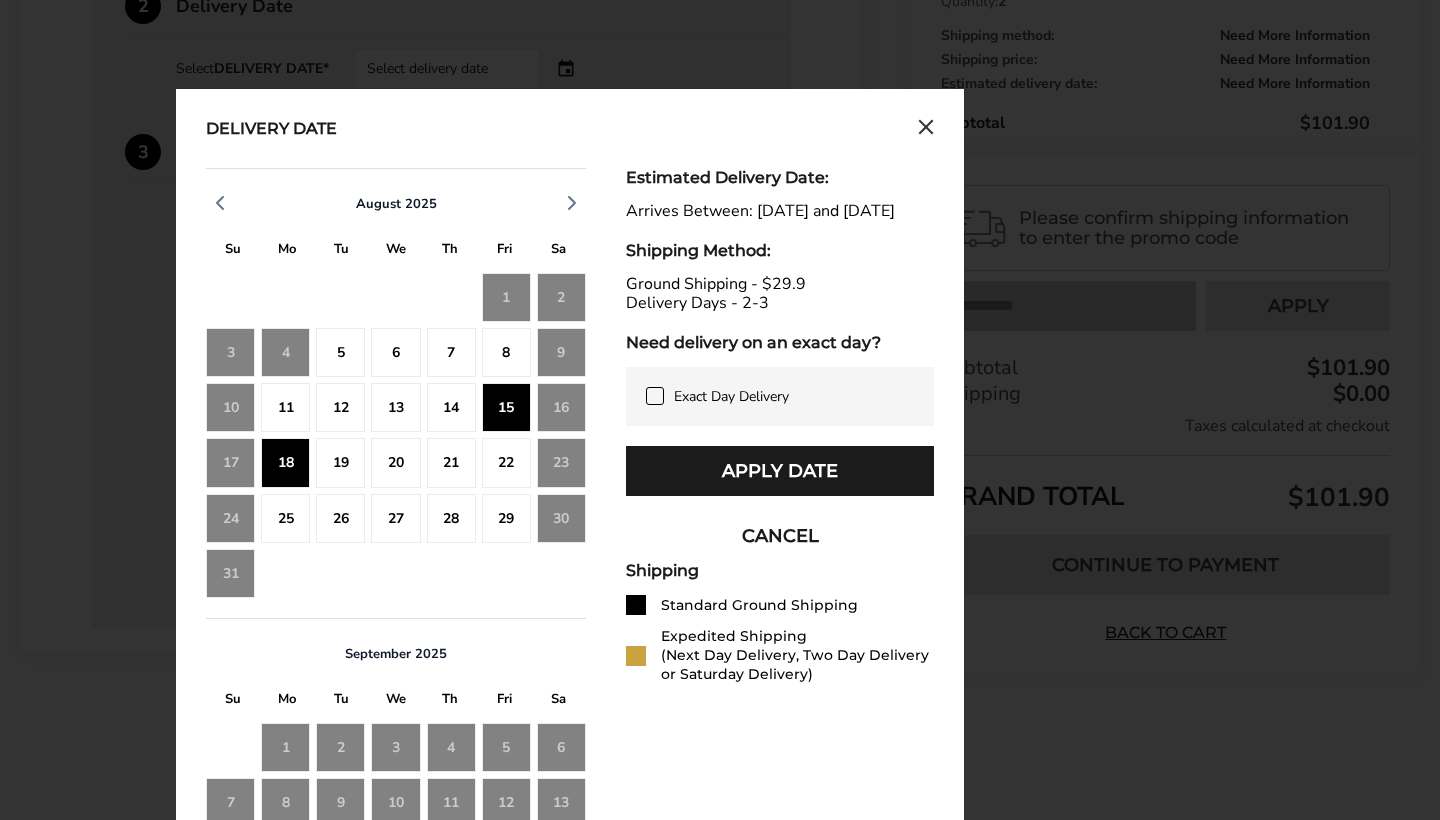 click on "Delivery Date August 2025 S M T W T F S 27 28 29 30 31 1 2 3 4 5 6 7 8 9 10 11 12 13 14 15 16 17 18 19 20 21 22 23 24 25 26 27 28 29 30 31 1 2 3 4 5 6 September 2025 S M T W T F S 31 1 2 3 4 5 6 7 8 9 10 11 12 13 14 15 16 17 18 19 20 21 22 23 24 25 26 27 28 29 30 1 2 3 4 Estimated Delivery Date: Arrives Between: Aug 15, 2025 and Aug 18, 2025 Shipping Method: Ground Shipping - $29.9 Delivery Days - 2-3 Need delivery on an exact day? Exact Day Delivery  Apply Date CANCEL Shipping  Standard Ground Shipping   Expedited Shipping  (Next Day Delivery, Two Day Delivery or Saturday Delivery)" at bounding box center [570, 566] 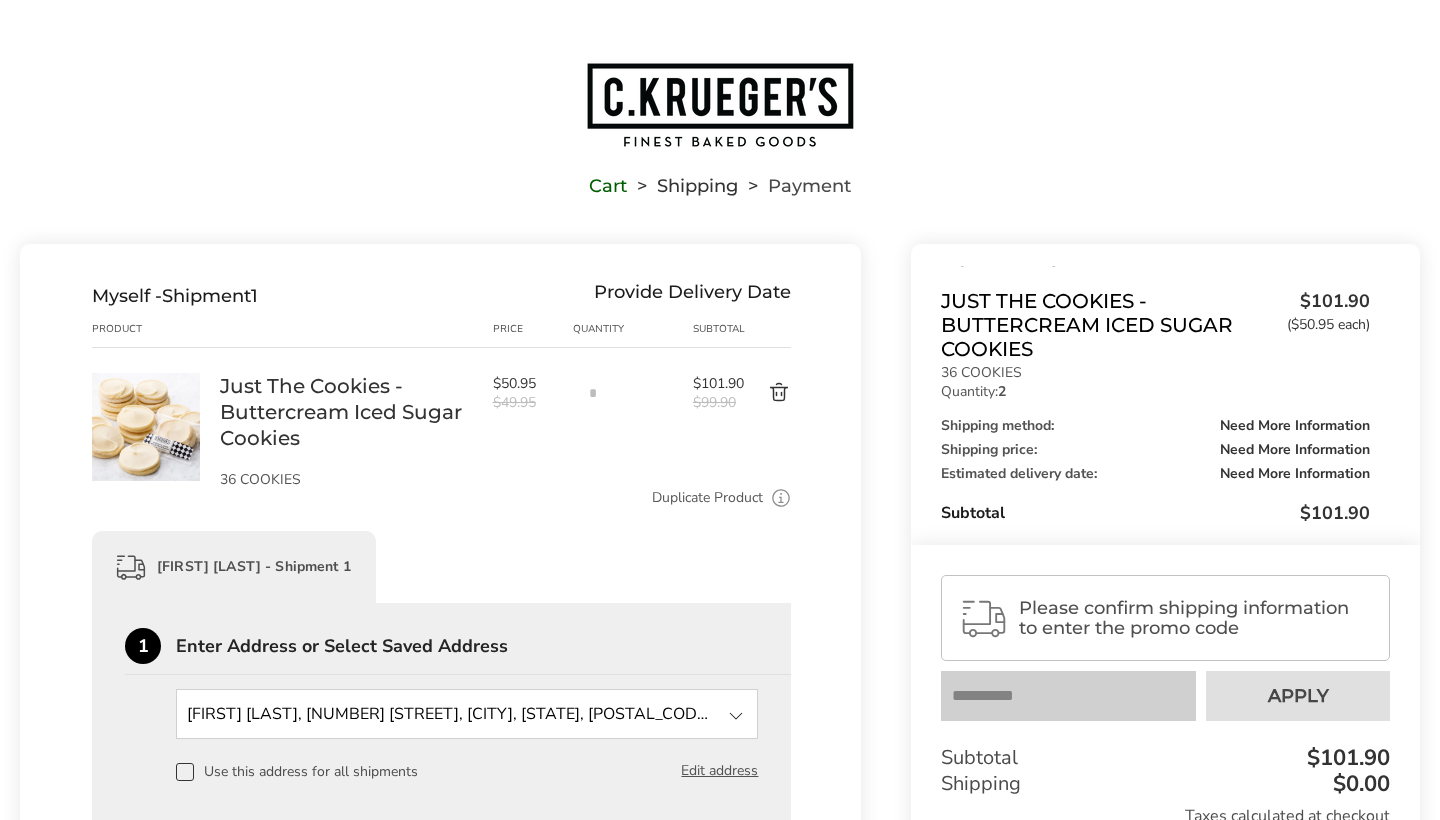 scroll, scrollTop: 0, scrollLeft: 0, axis: both 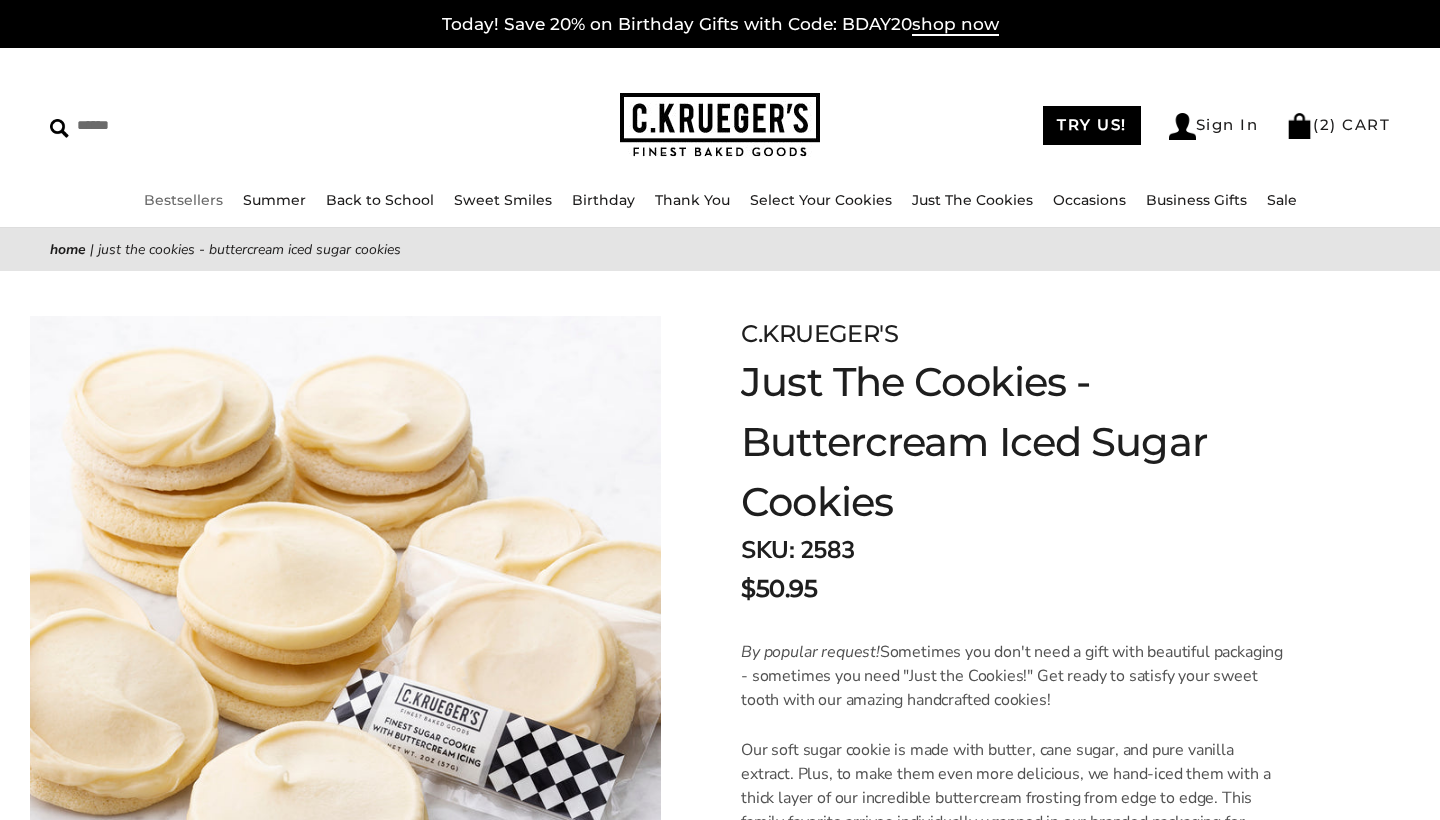 click on "Bestsellers" at bounding box center [183, 200] 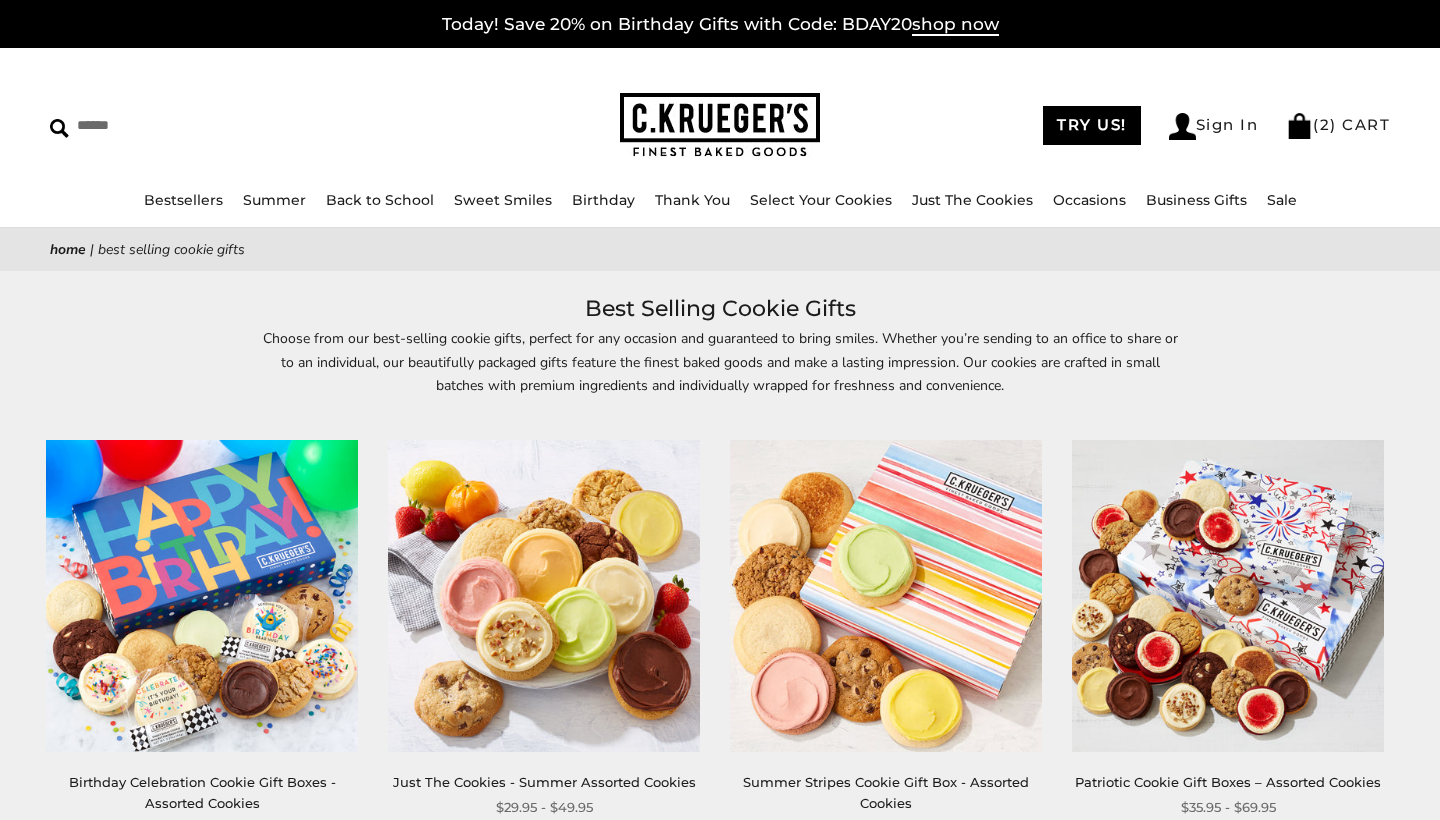 scroll, scrollTop: 0, scrollLeft: 0, axis: both 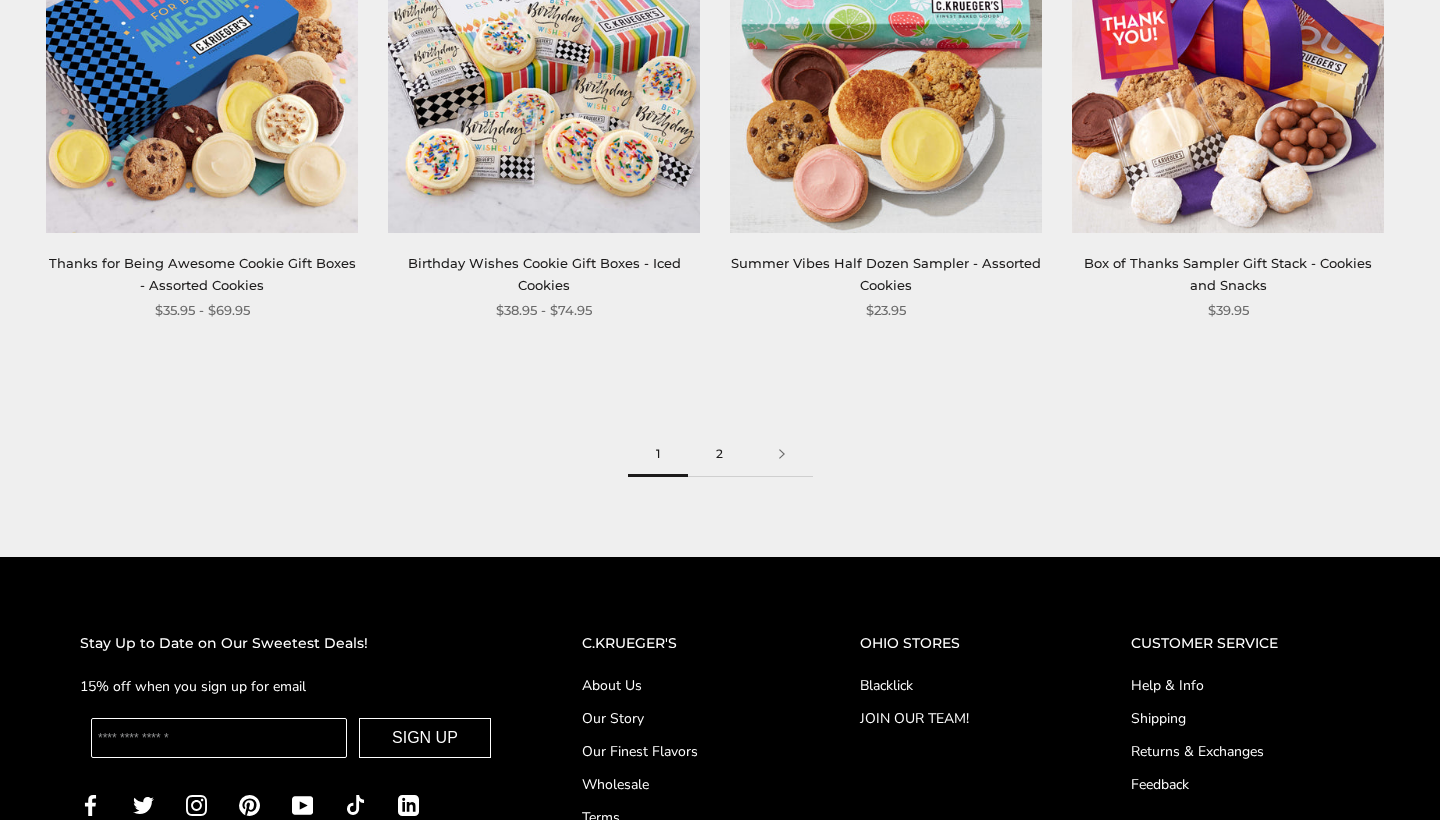 click on "2" at bounding box center (719, 454) 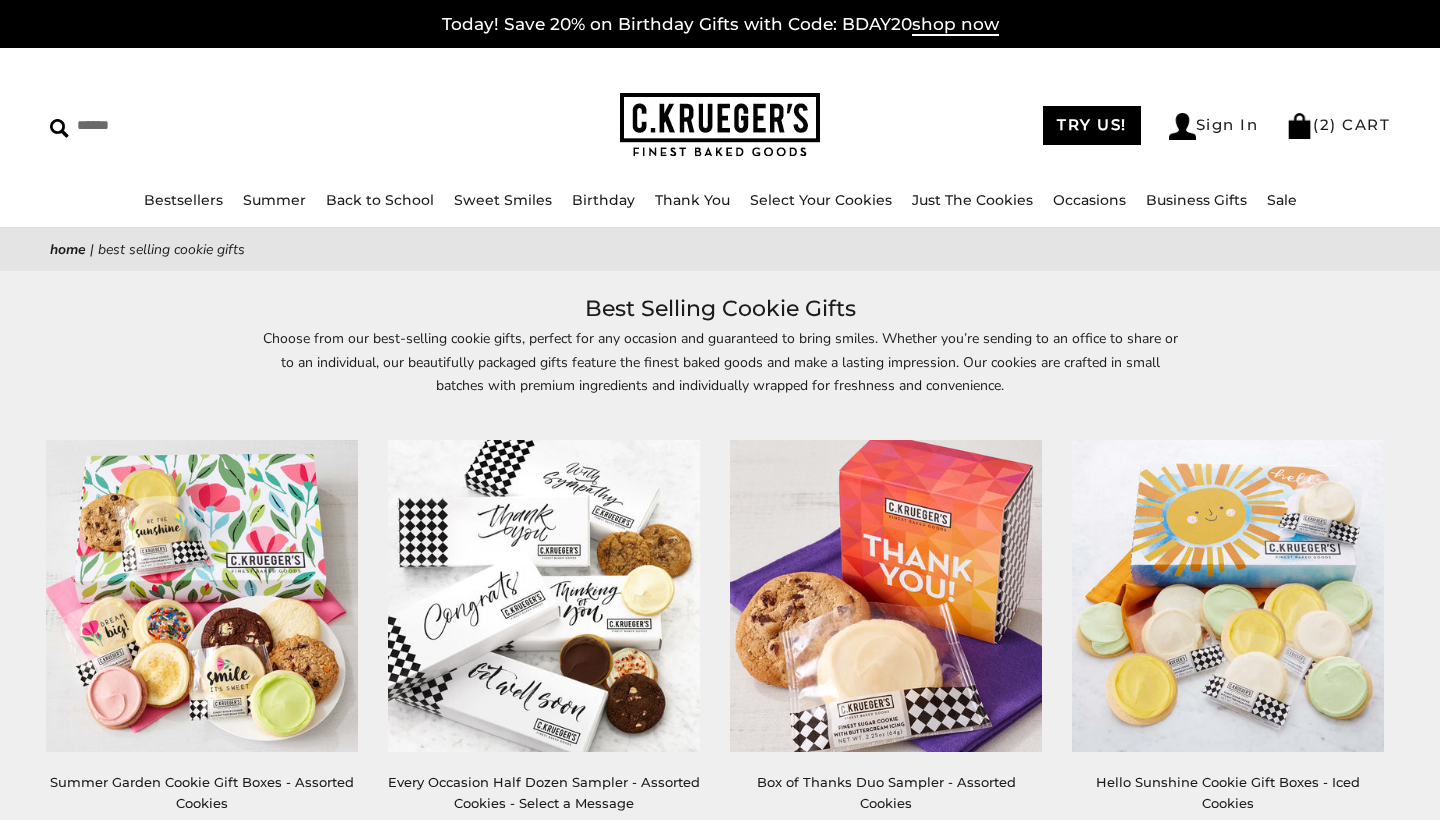 scroll, scrollTop: 0, scrollLeft: 0, axis: both 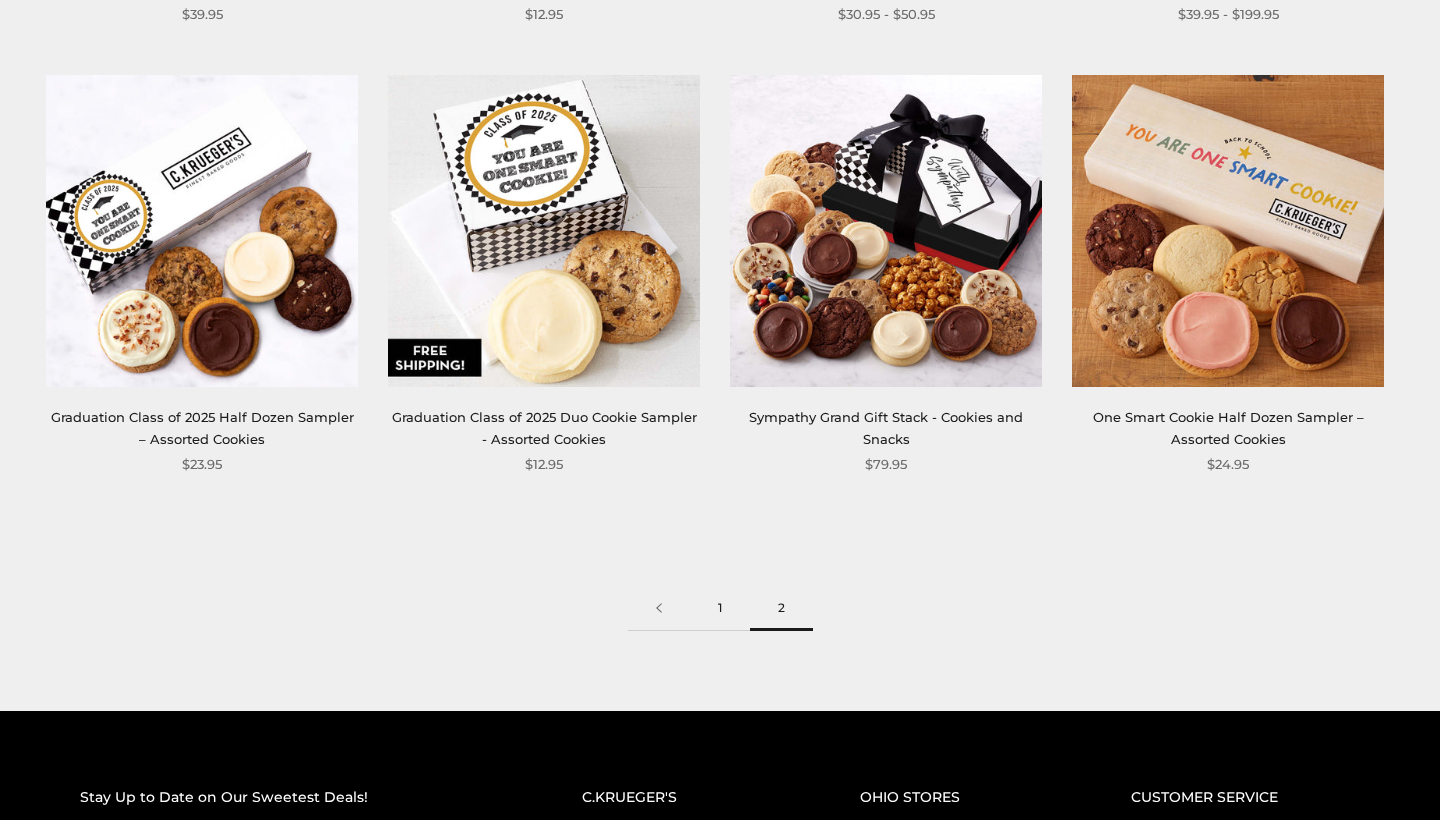 click on "1" at bounding box center [720, 608] 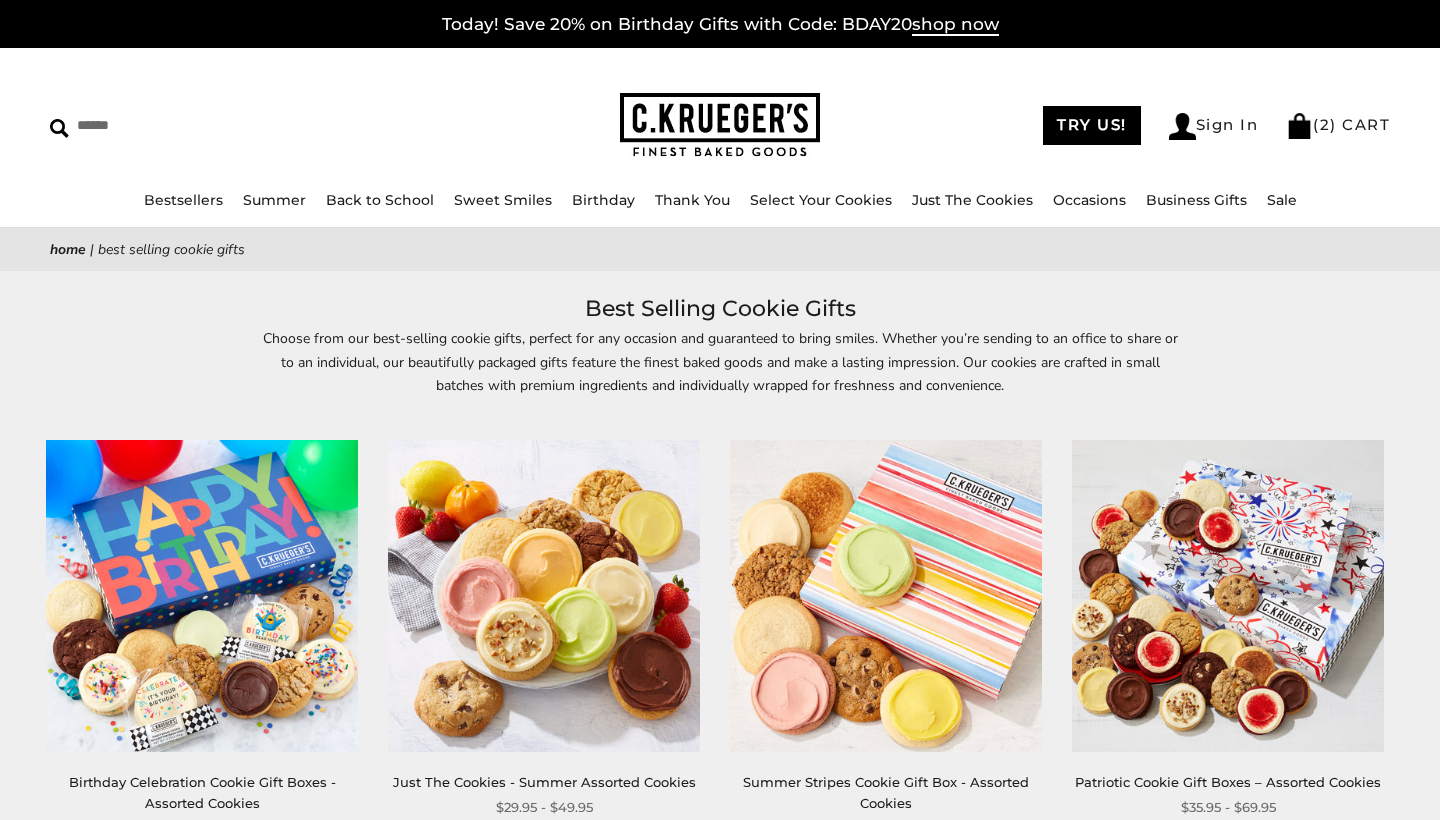 scroll, scrollTop: 0, scrollLeft: 0, axis: both 